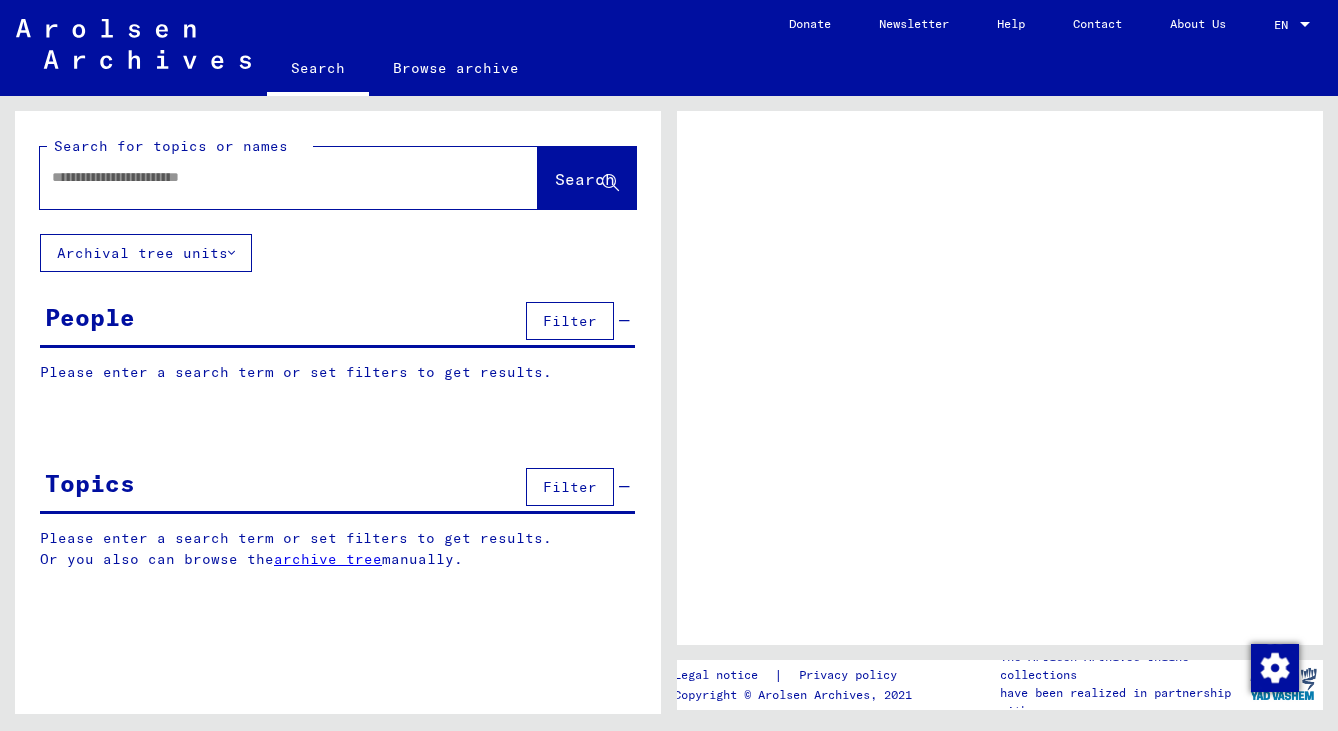 scroll, scrollTop: 0, scrollLeft: 0, axis: both 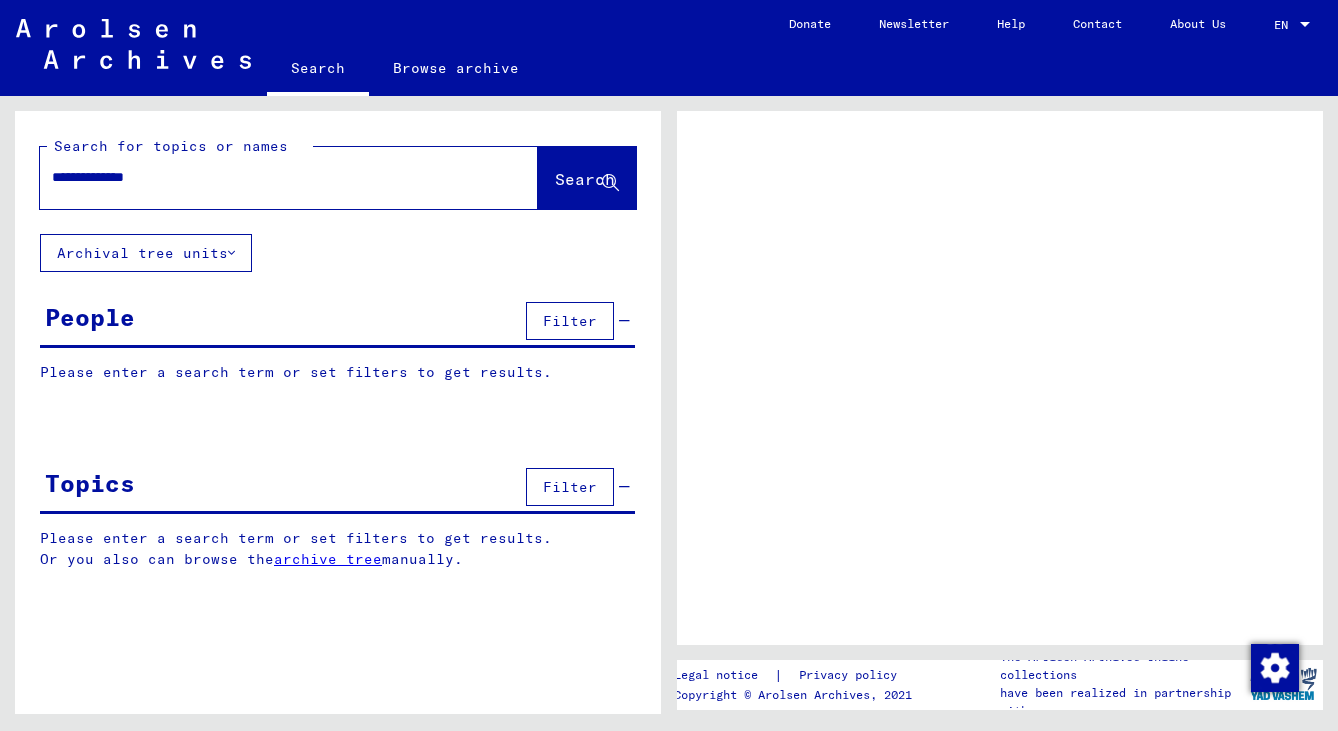type on "**********" 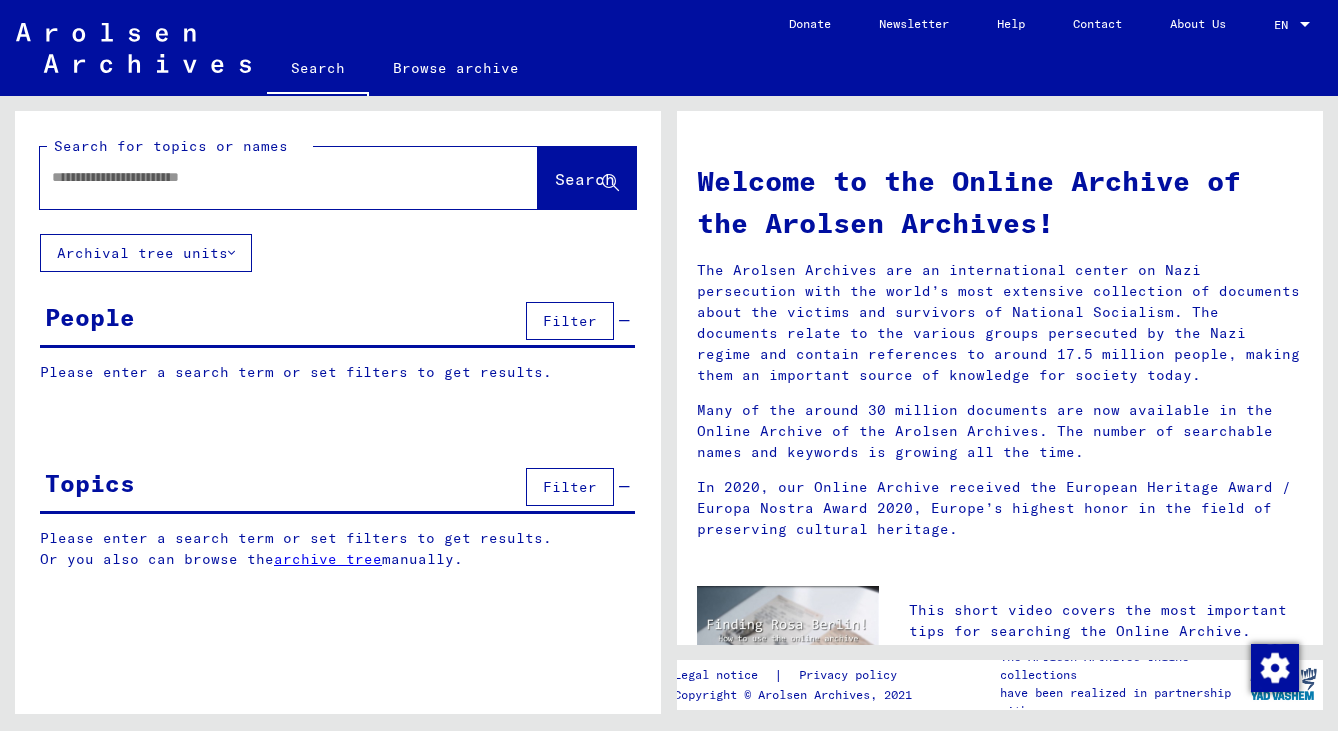 click at bounding box center (265, 177) 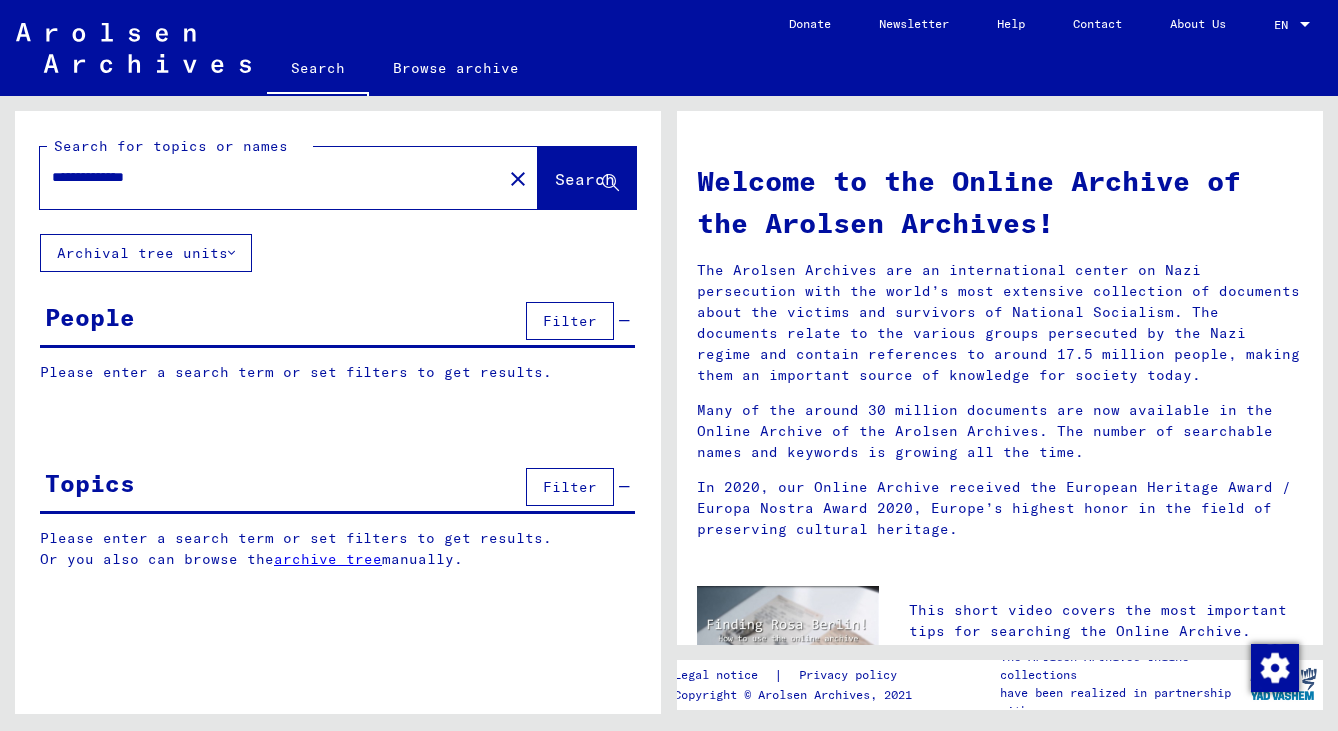 click on "Search" 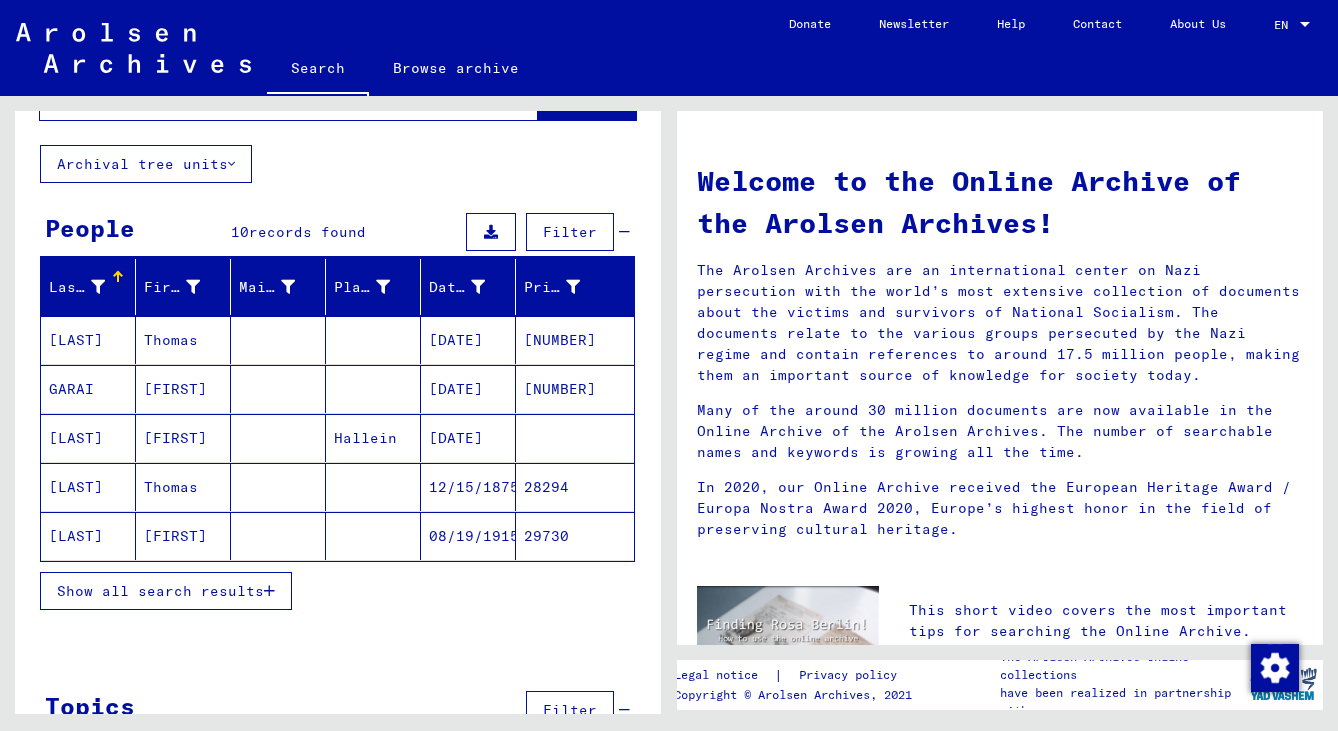 scroll, scrollTop: 87, scrollLeft: 0, axis: vertical 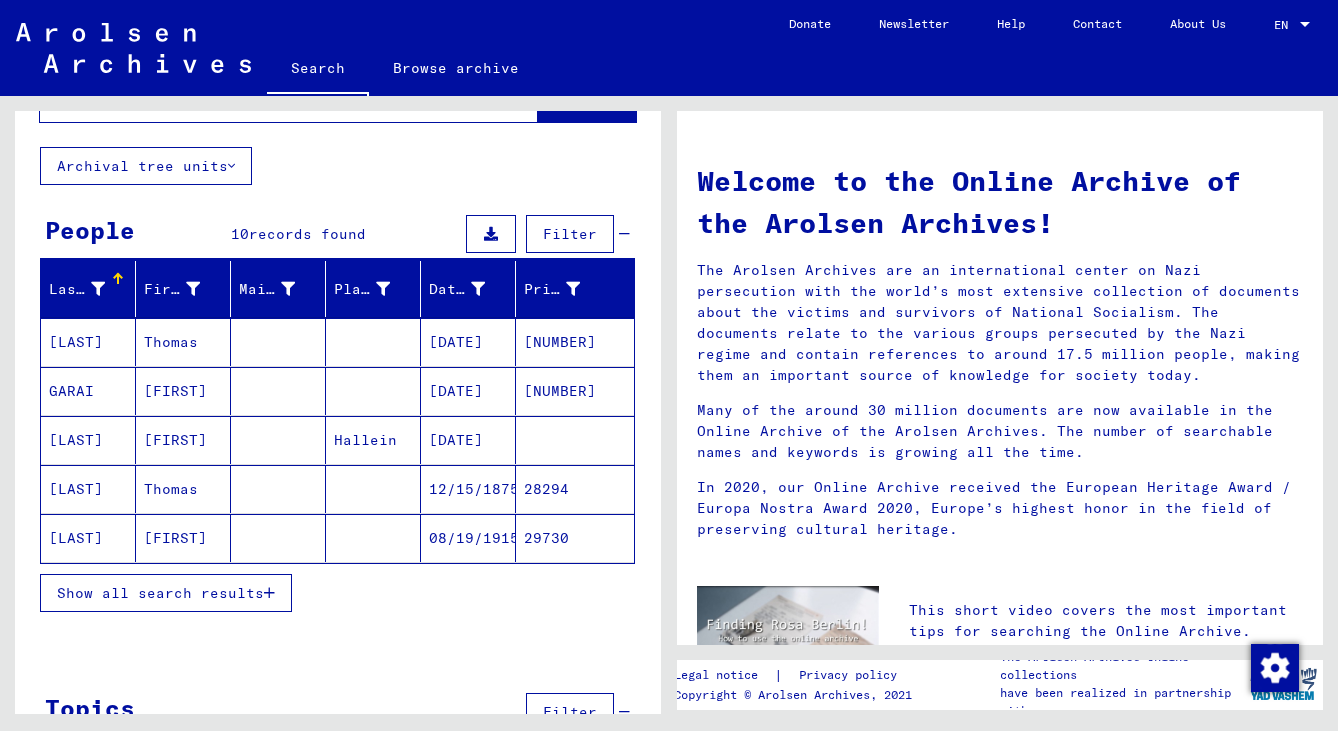 click on "Show all search results" at bounding box center (160, 593) 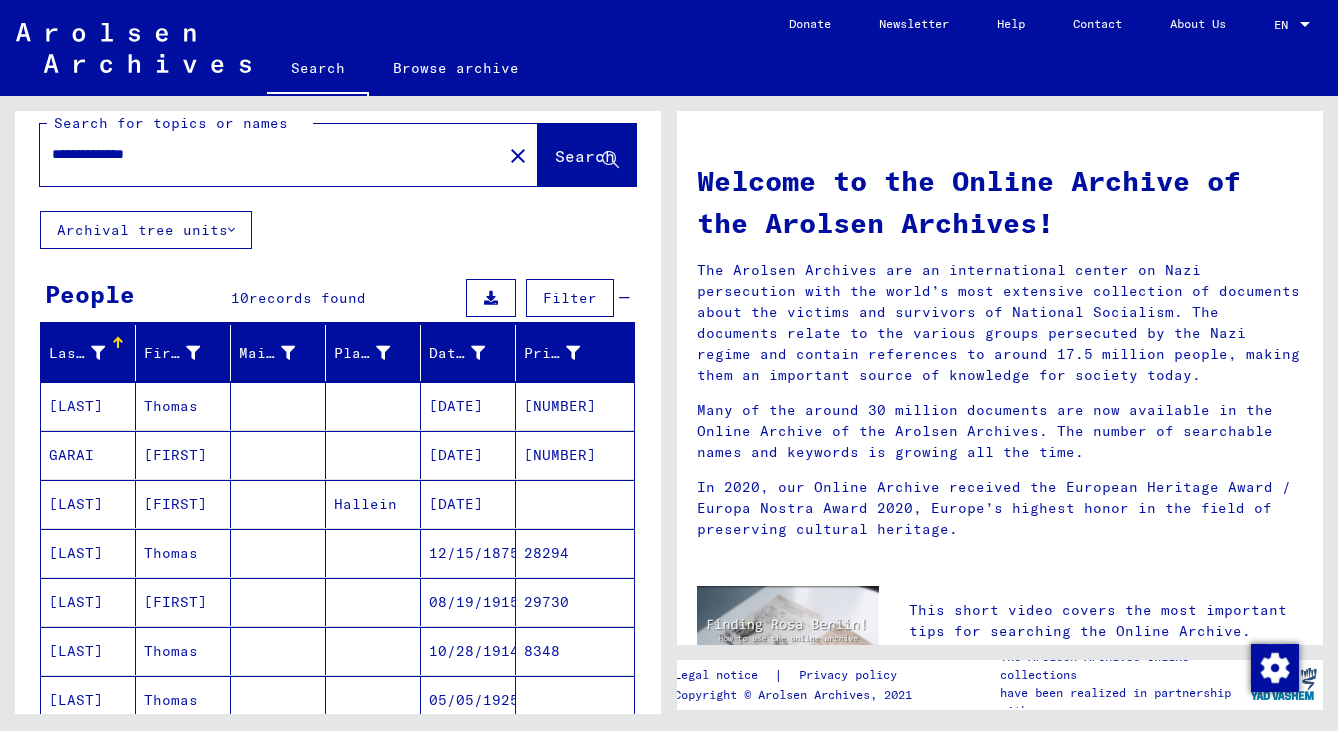 scroll, scrollTop: 0, scrollLeft: 0, axis: both 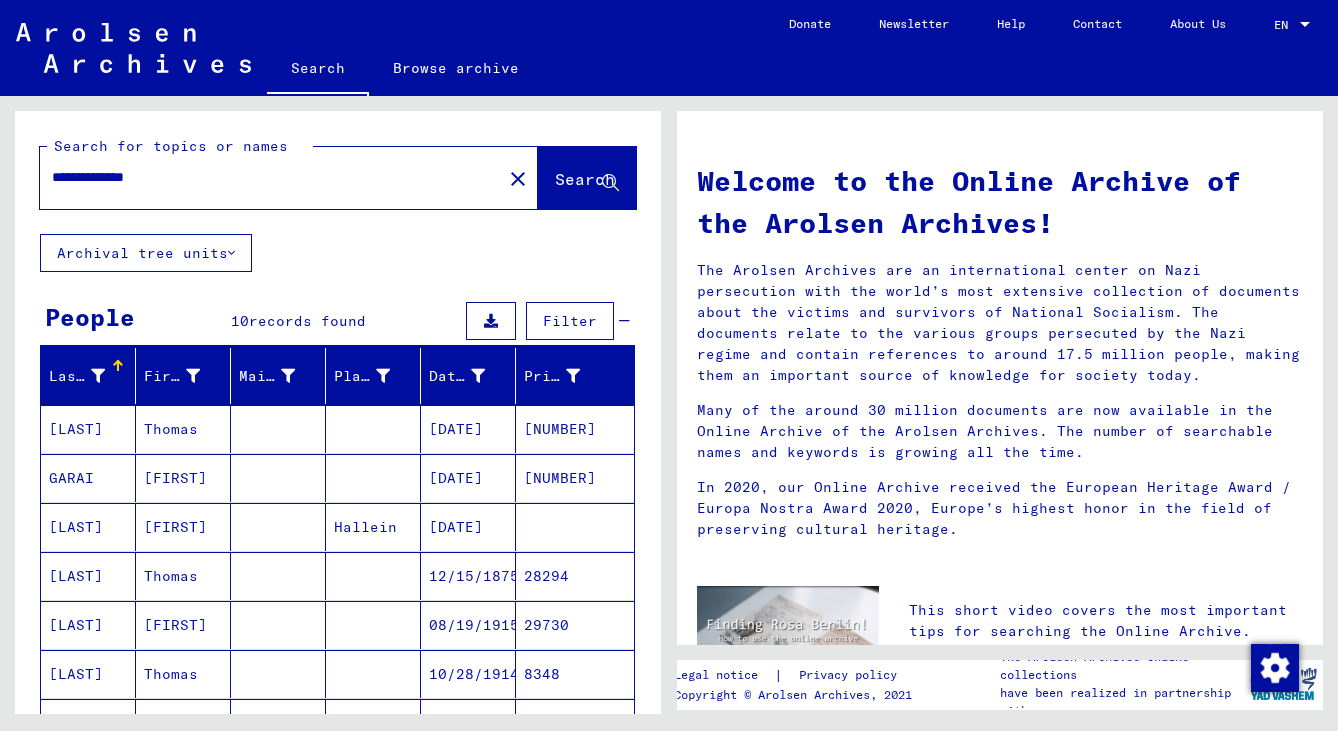drag, startPoint x: 94, startPoint y: 176, endPoint x: 32, endPoint y: 173, distance: 62.072536 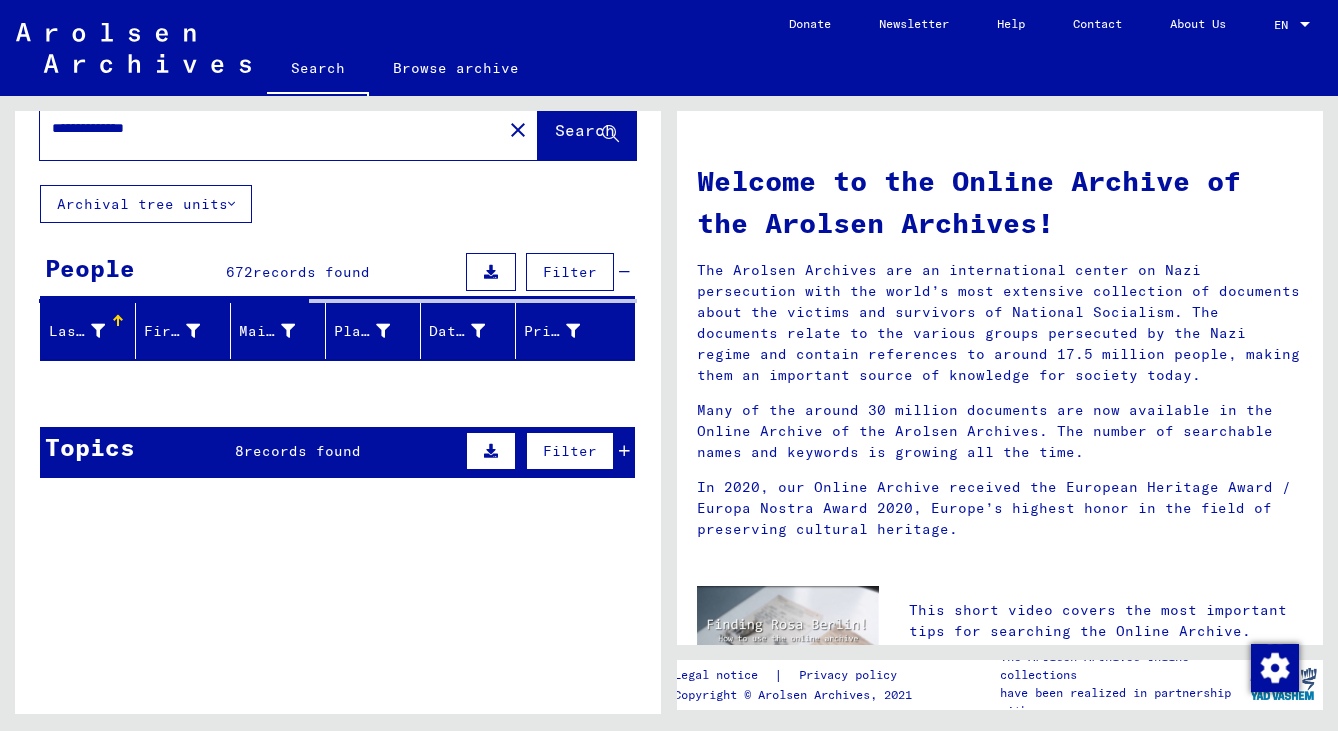 scroll, scrollTop: 54, scrollLeft: 0, axis: vertical 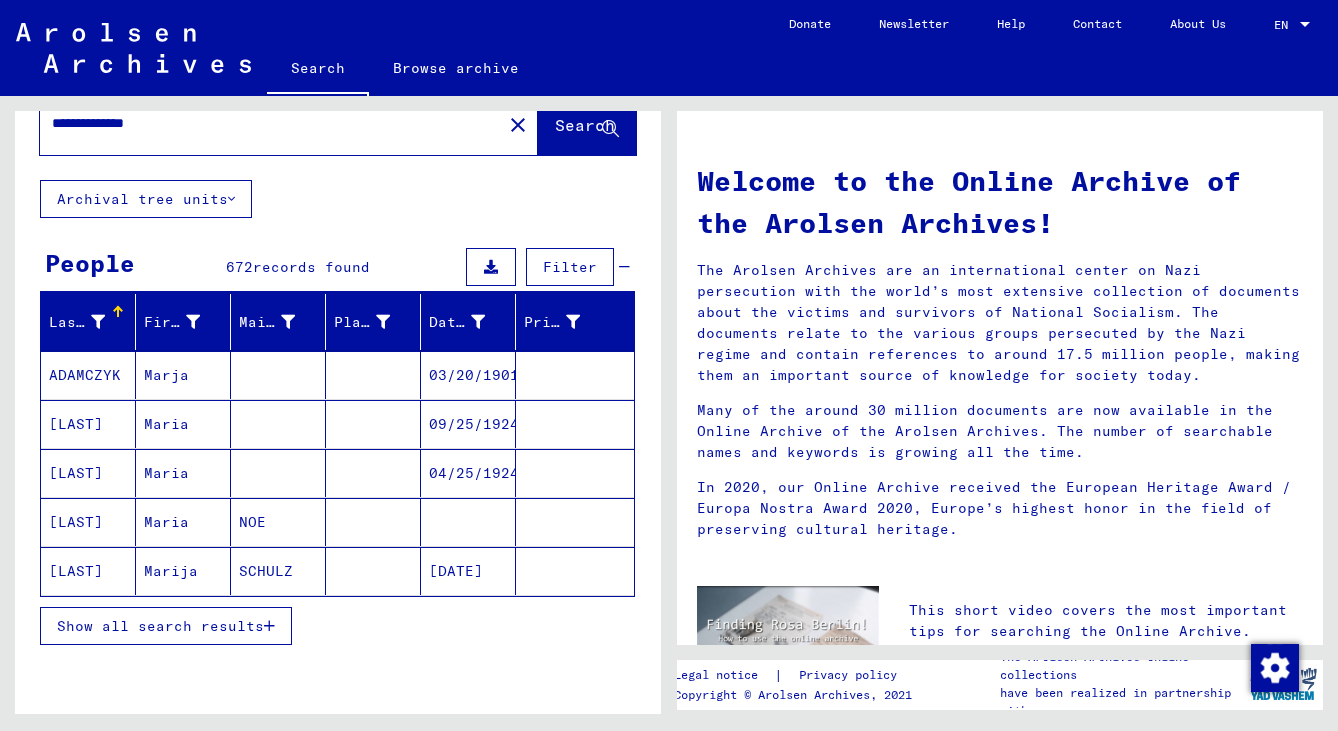 click on "Show all search results" at bounding box center [166, 626] 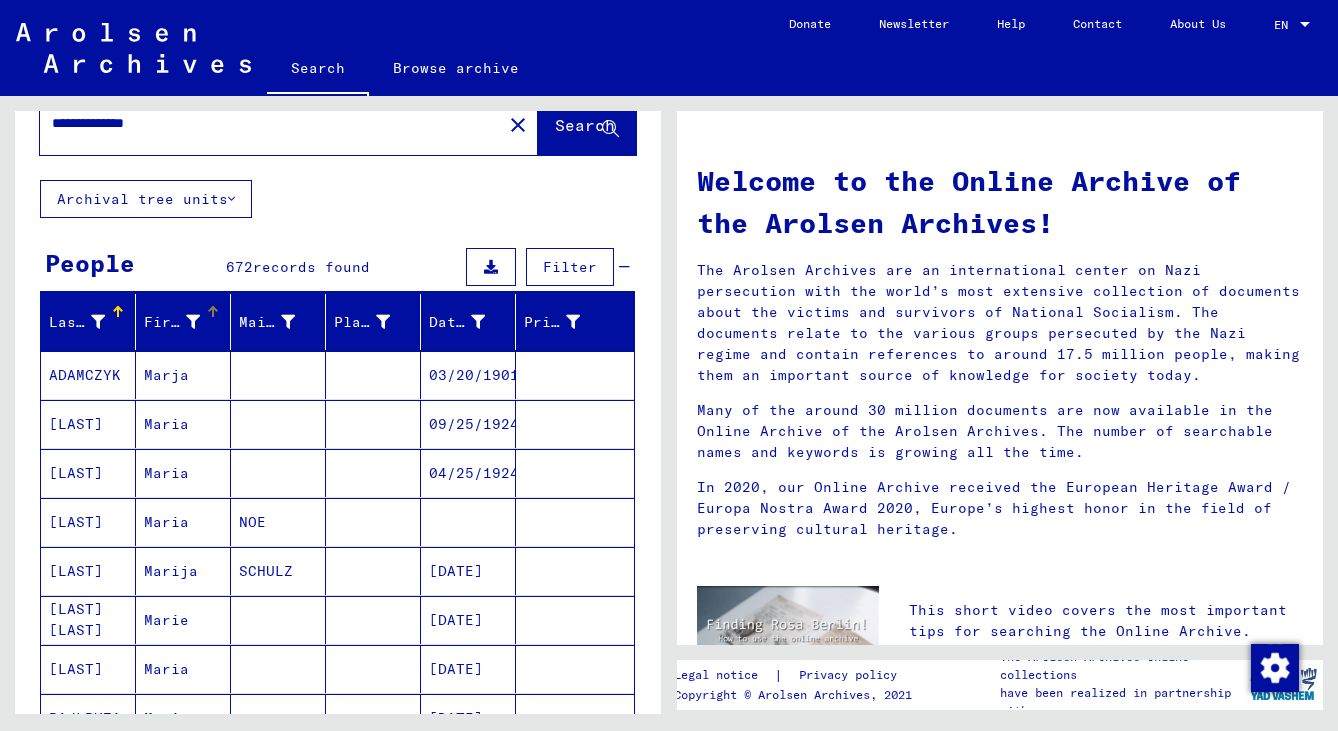 click on "First Name" at bounding box center (172, 322) 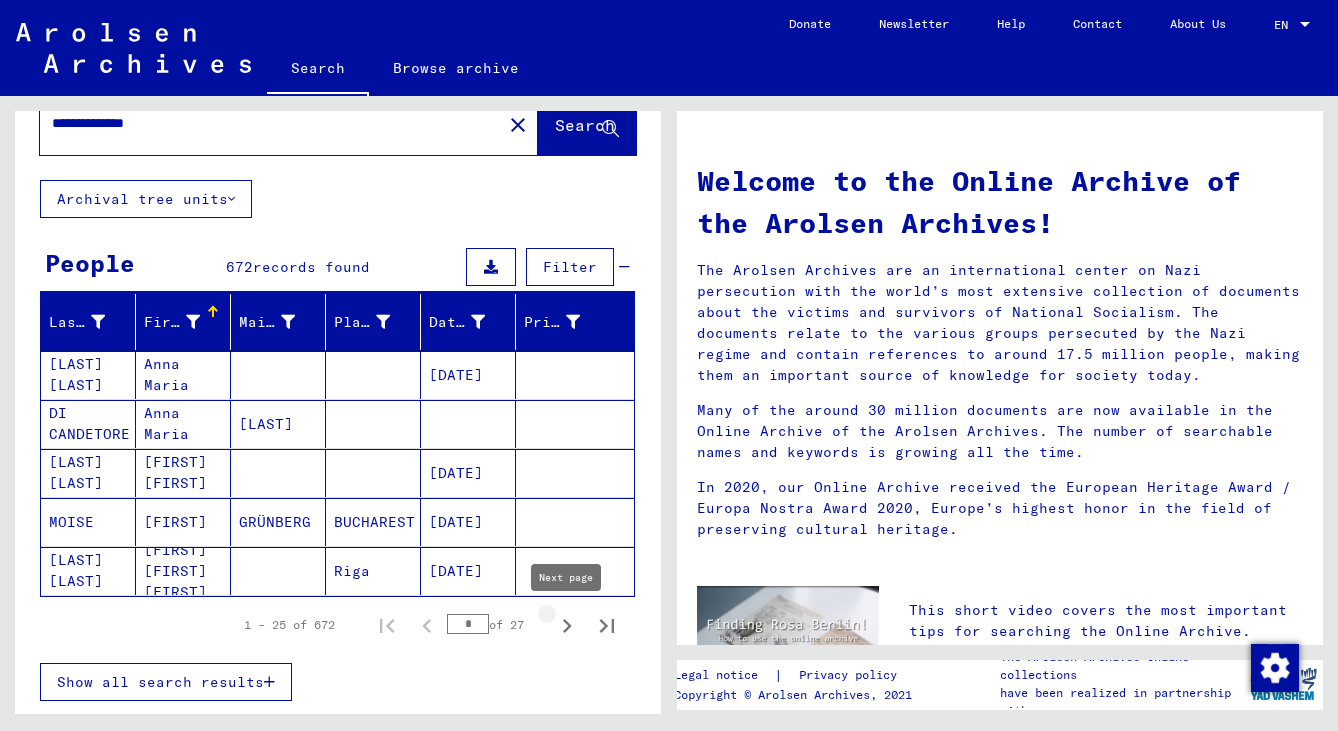 click 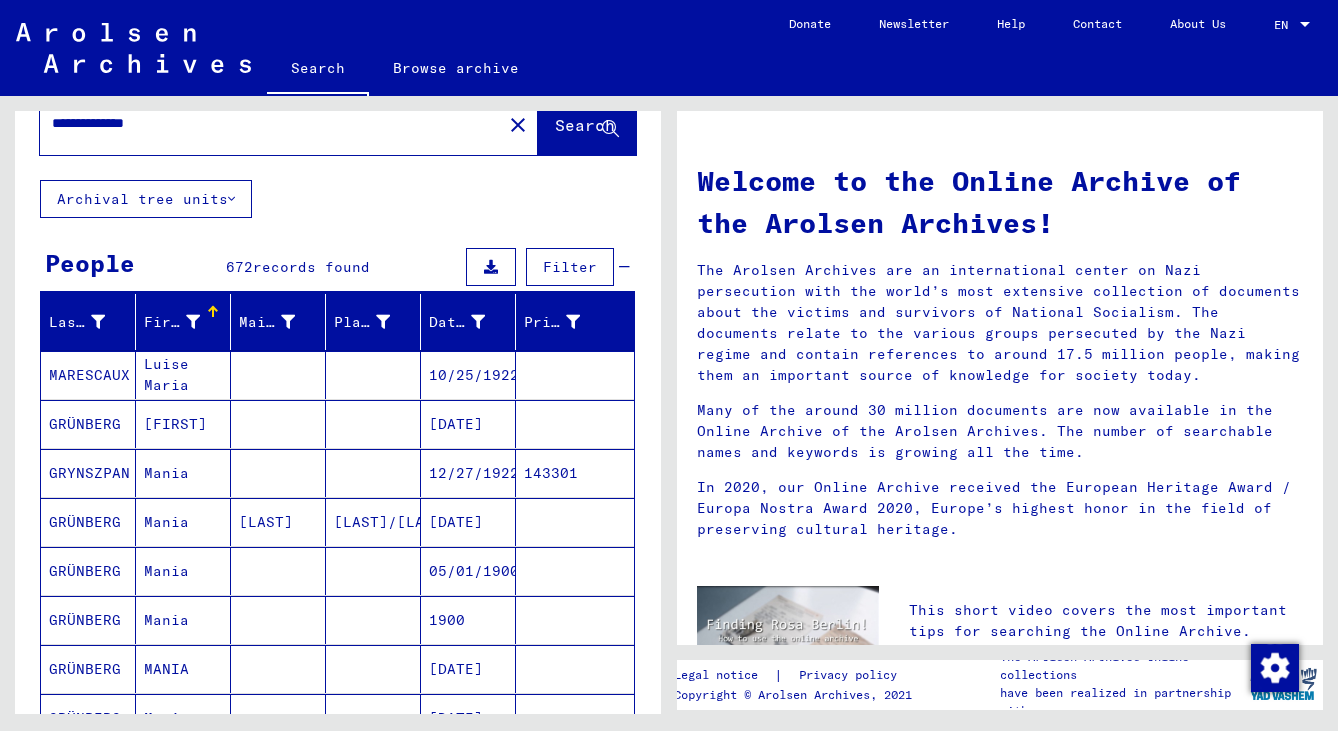 click at bounding box center [575, 669] 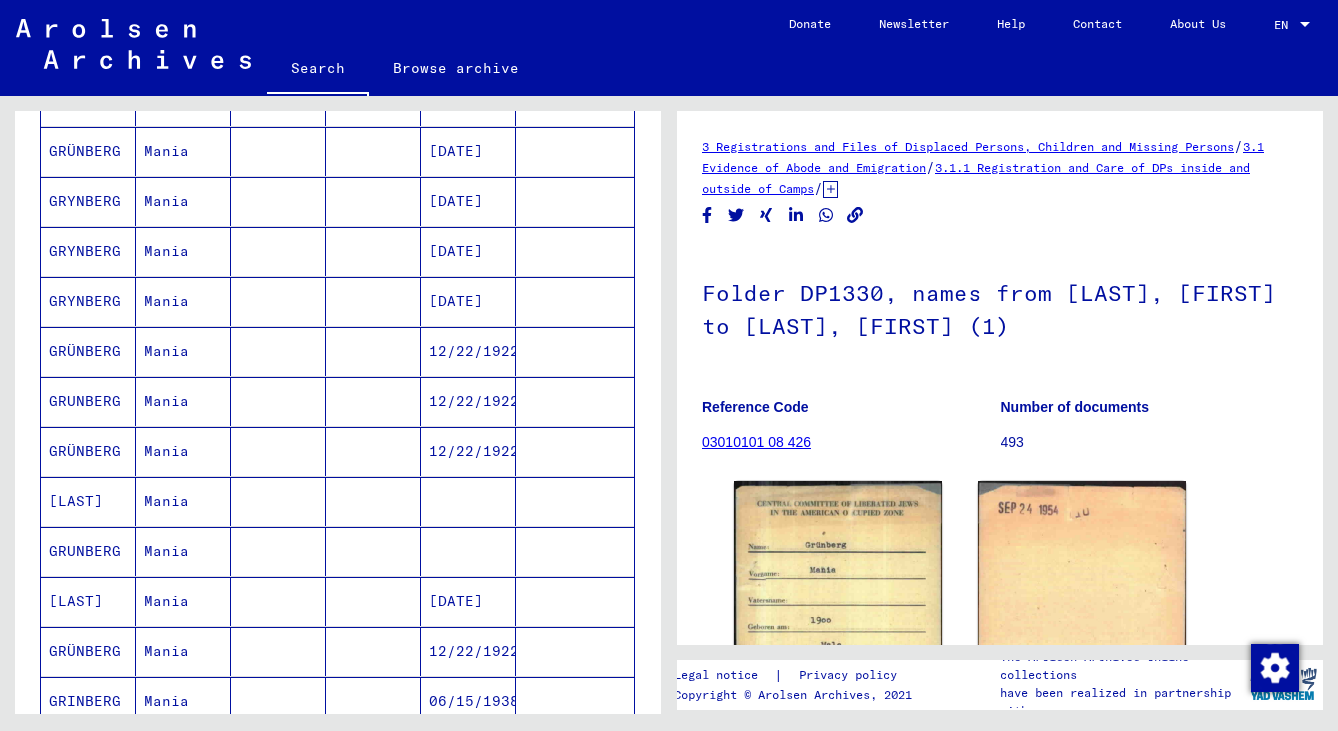 scroll, scrollTop: 742, scrollLeft: 0, axis: vertical 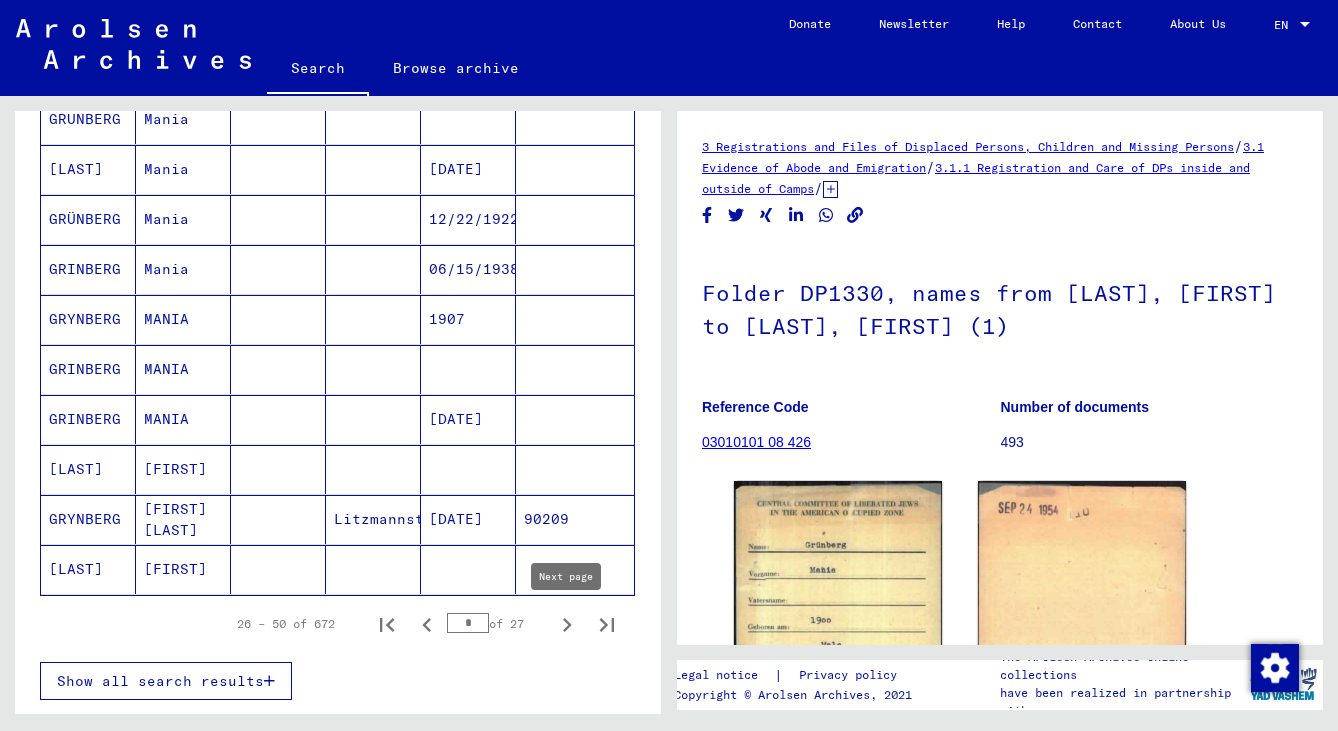 click 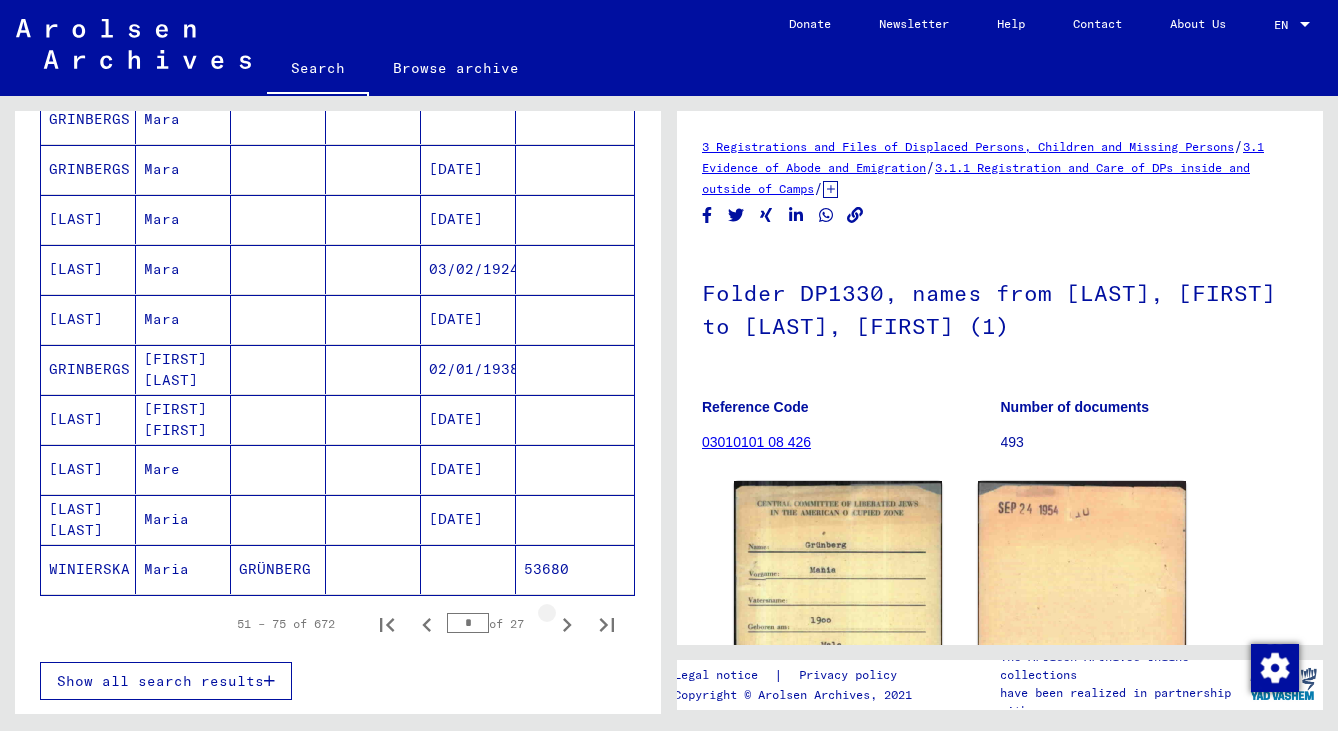 click 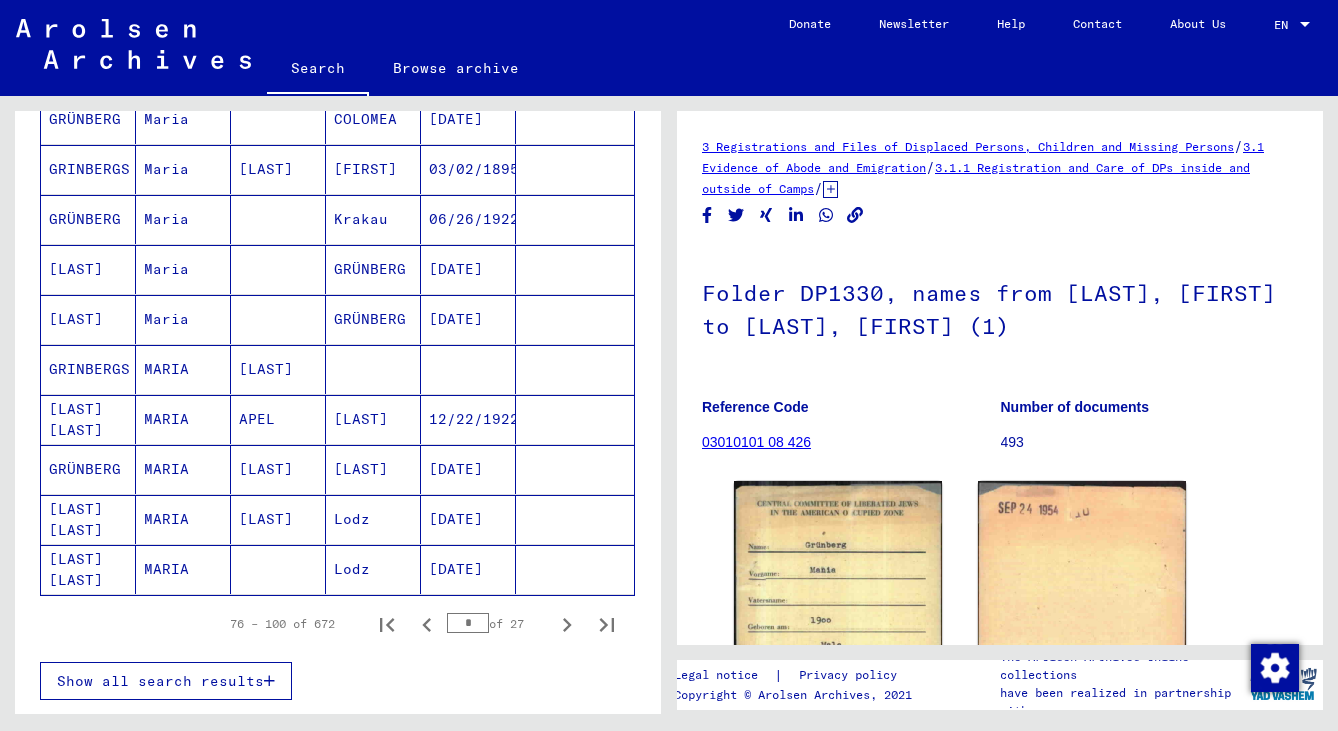 click 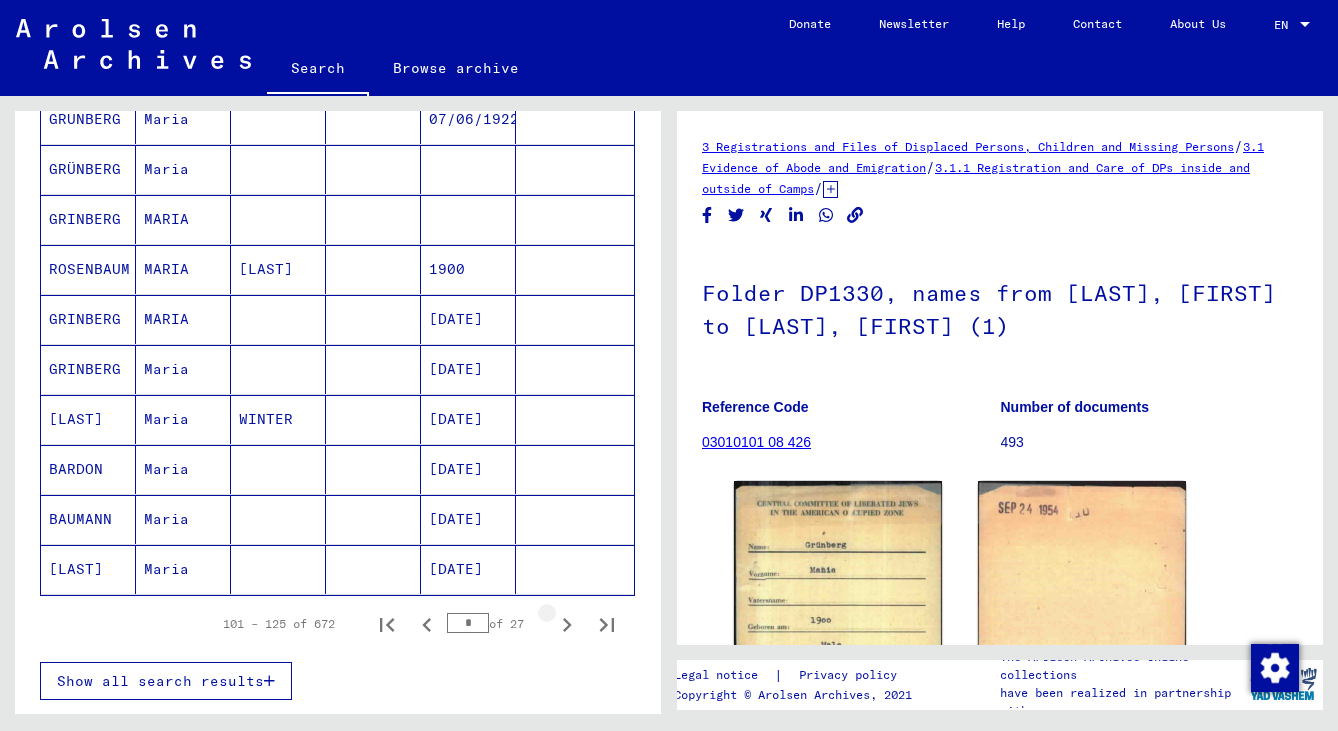 click 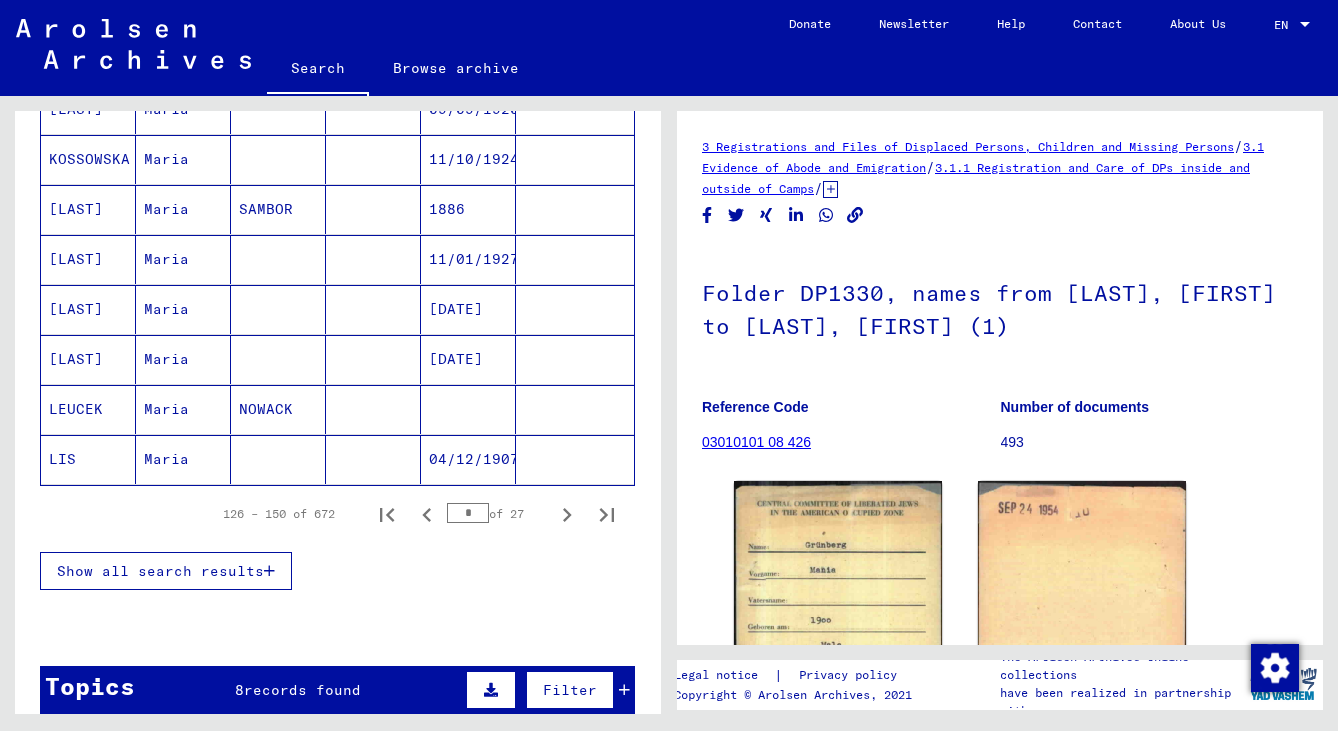 scroll, scrollTop: 1176, scrollLeft: 0, axis: vertical 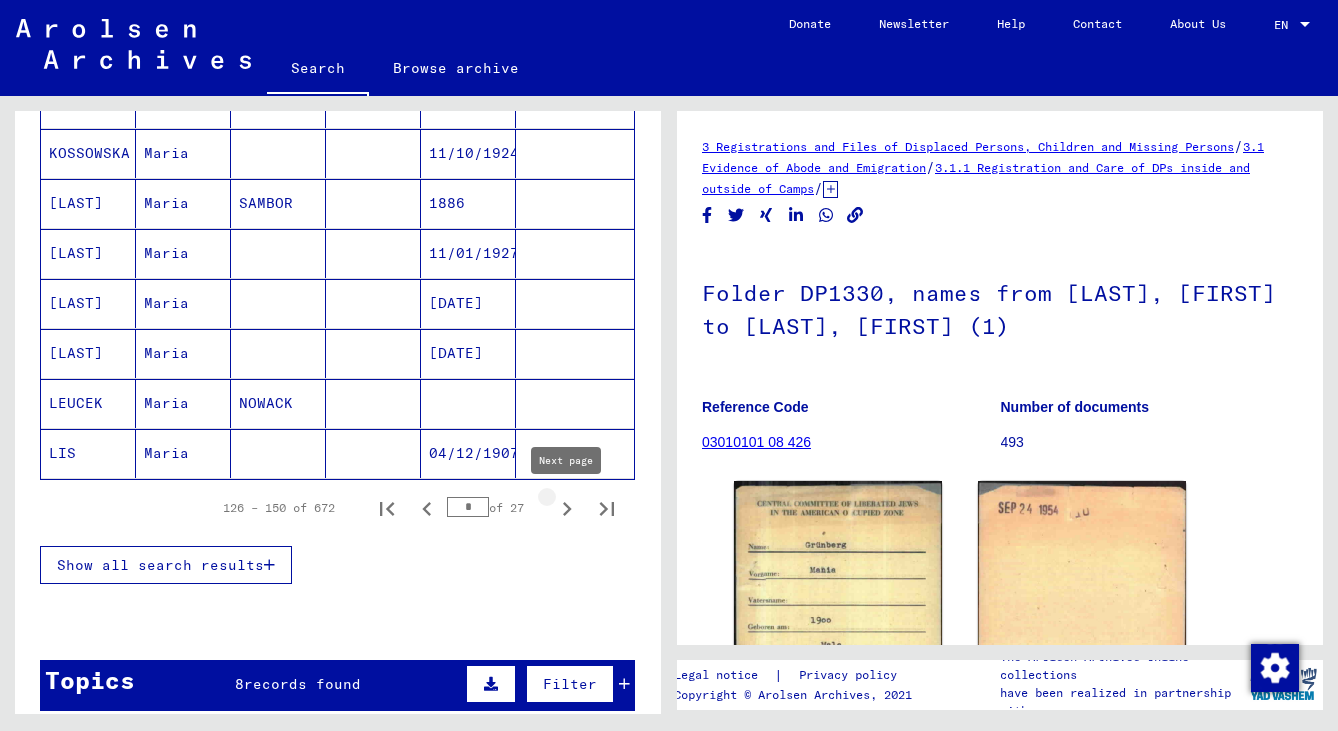 click 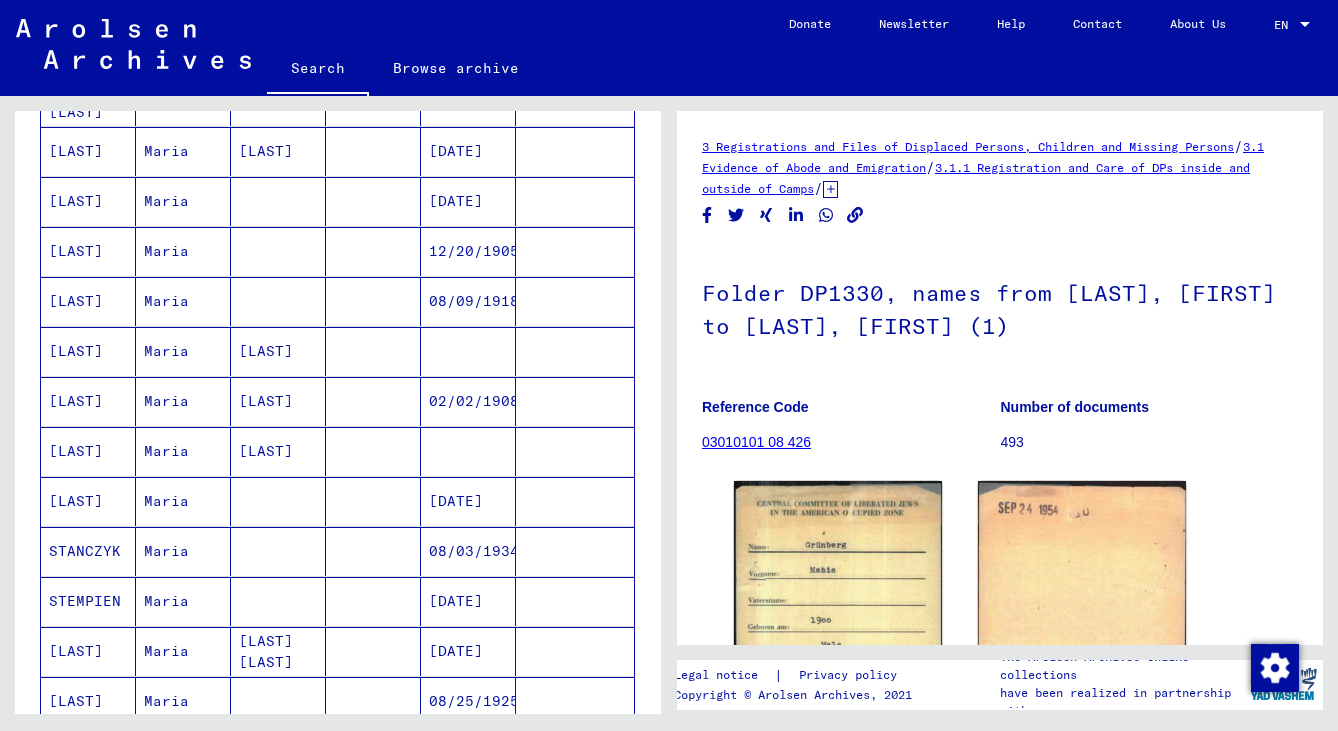 scroll, scrollTop: 1072, scrollLeft: 0, axis: vertical 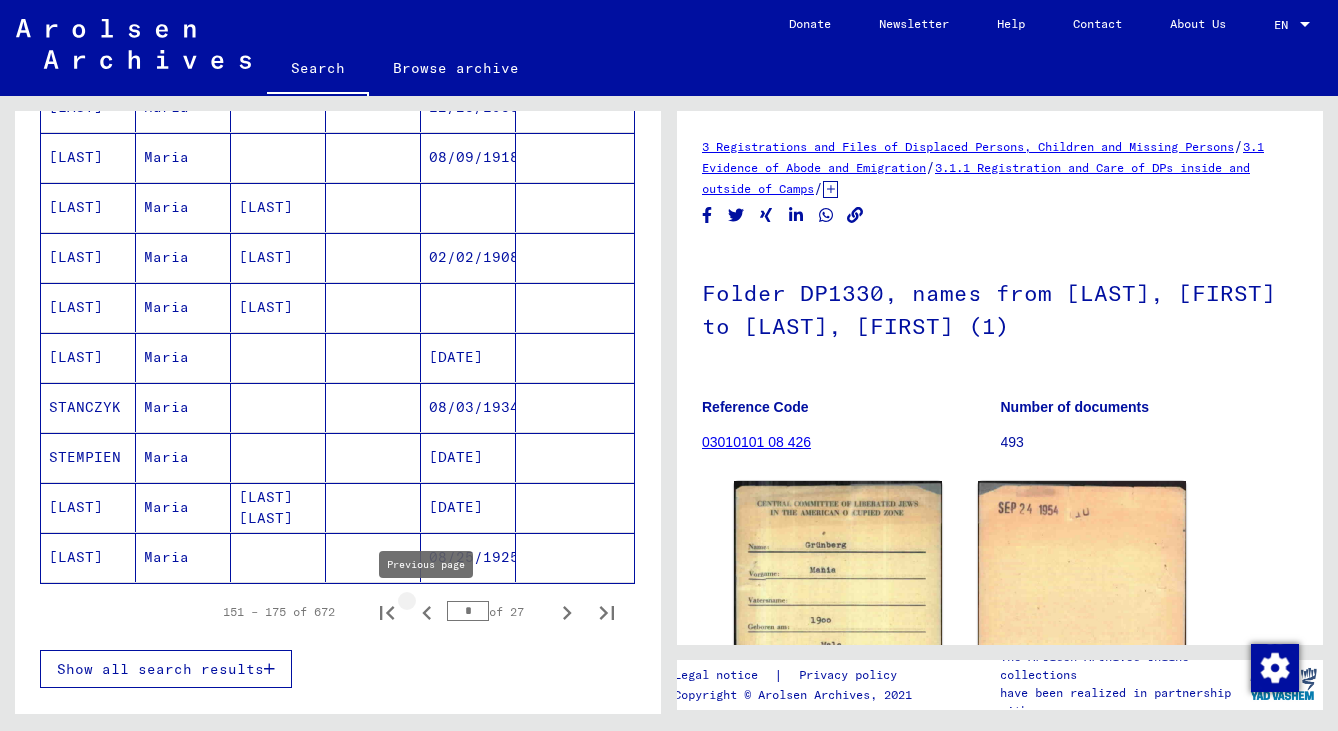 click 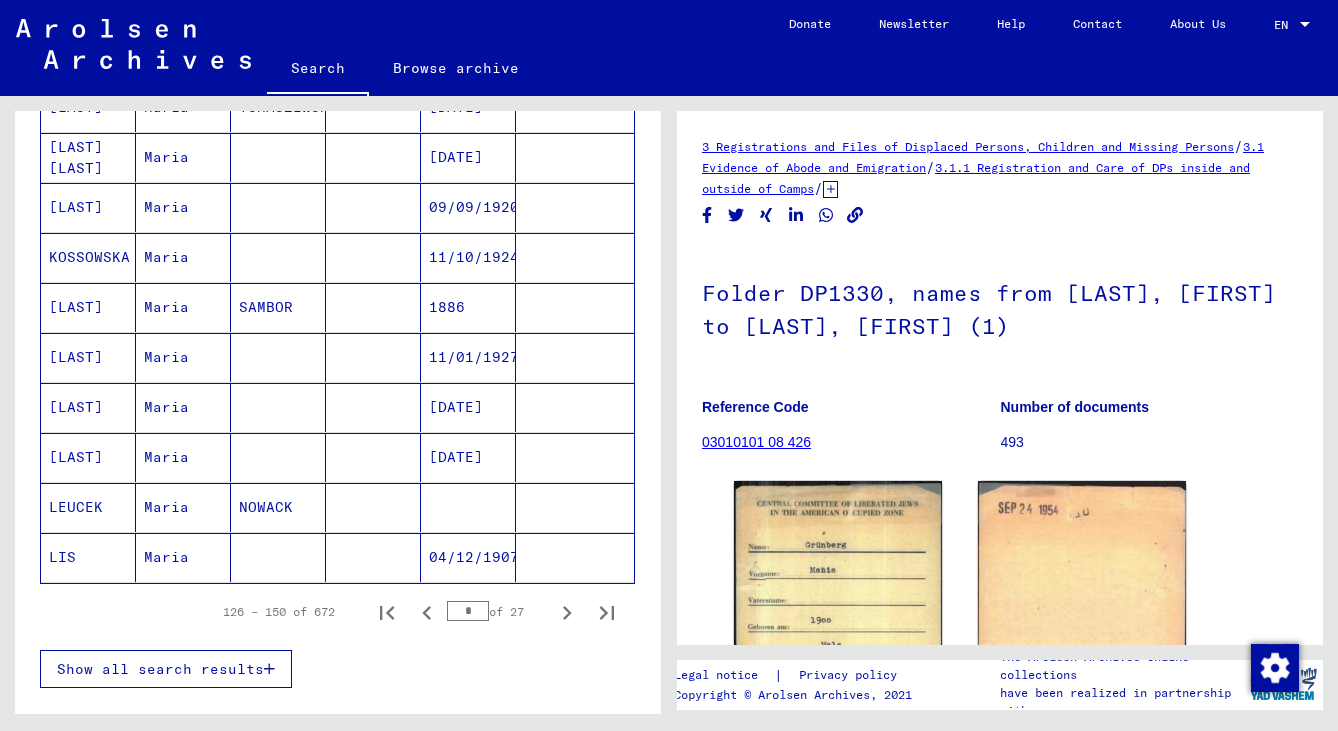 click 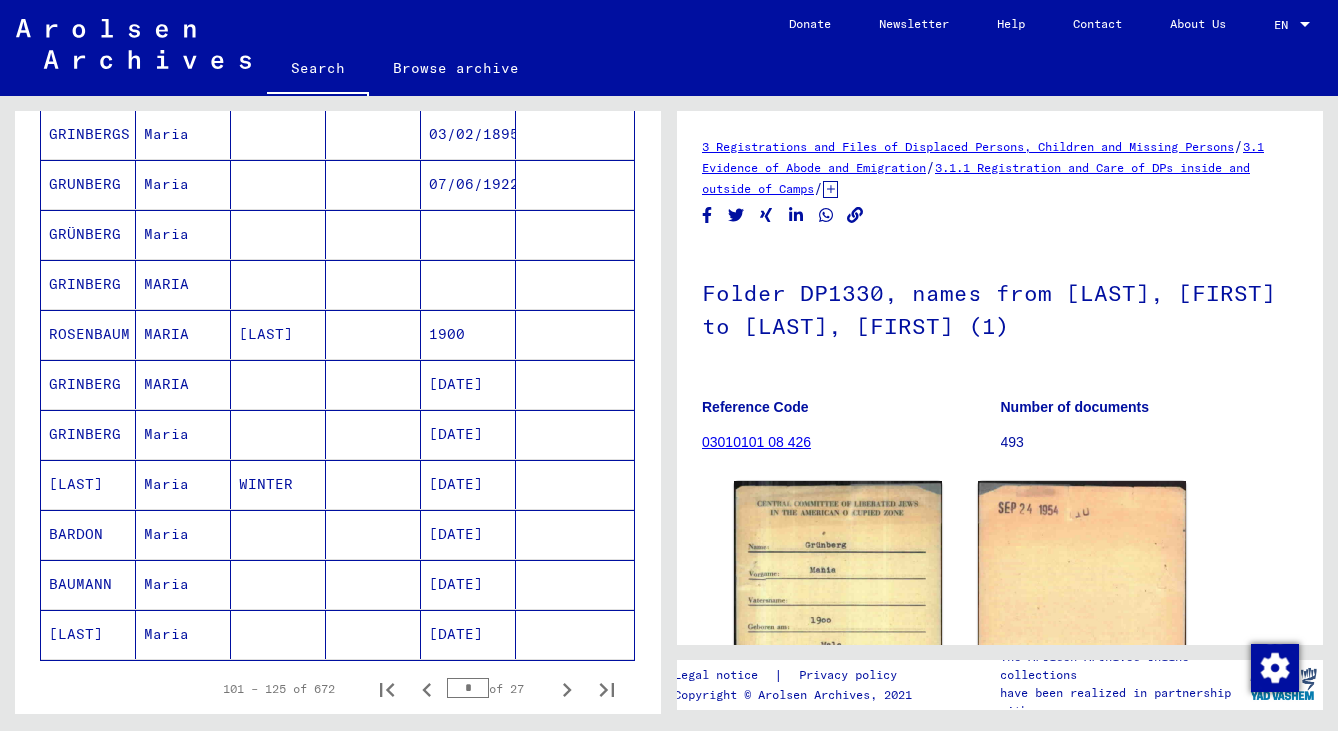 scroll, scrollTop: 990, scrollLeft: 0, axis: vertical 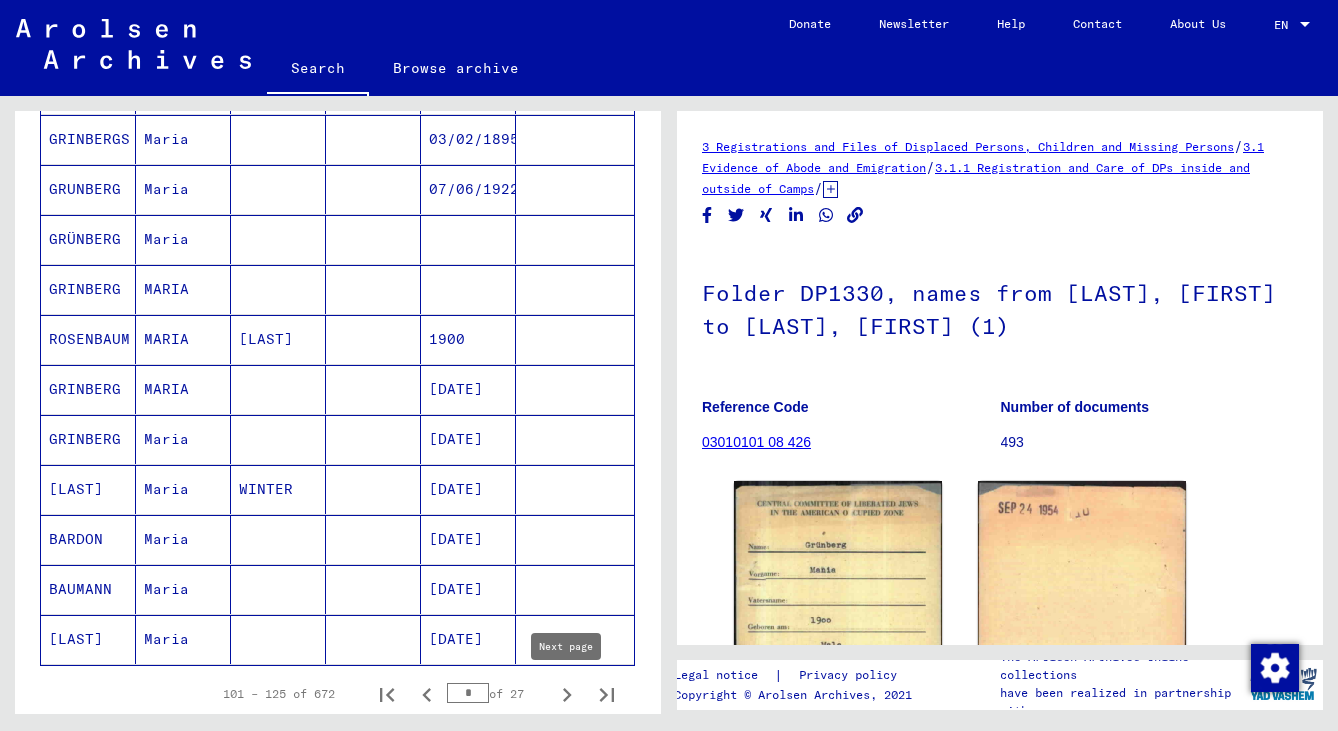 click 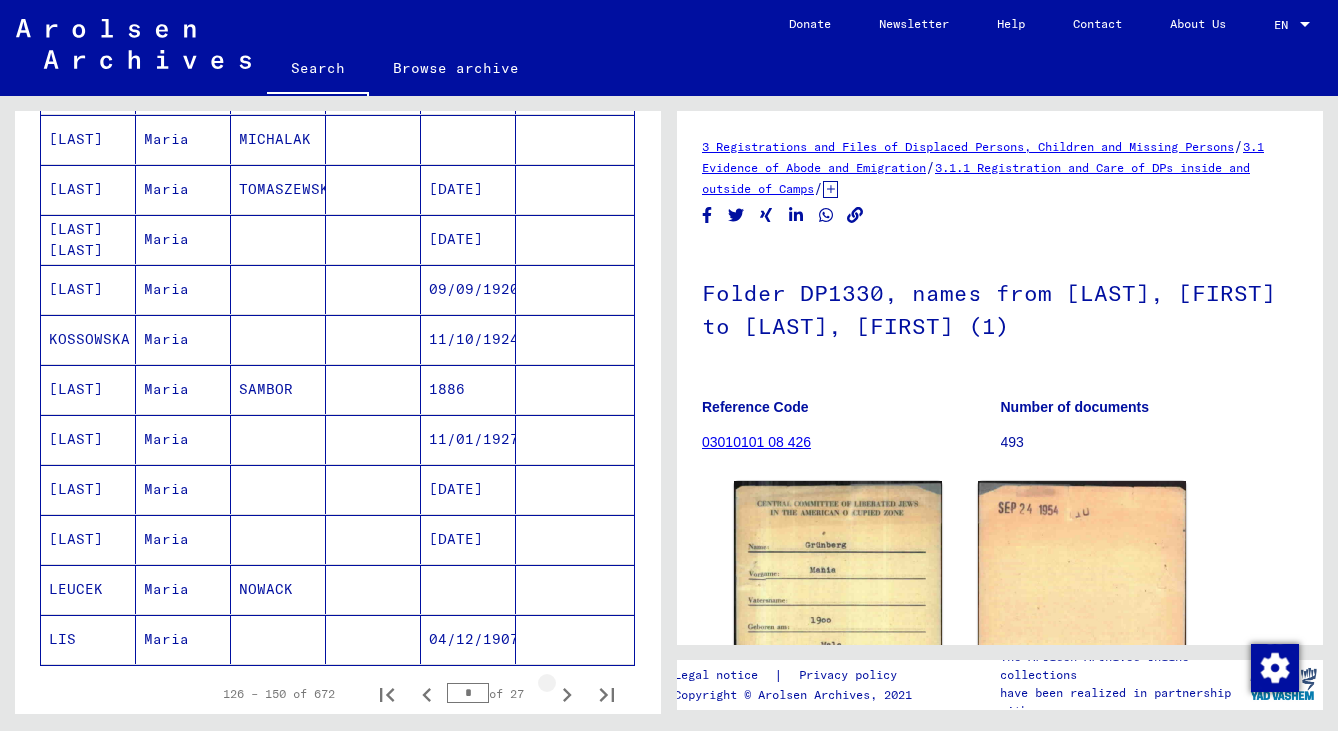 click 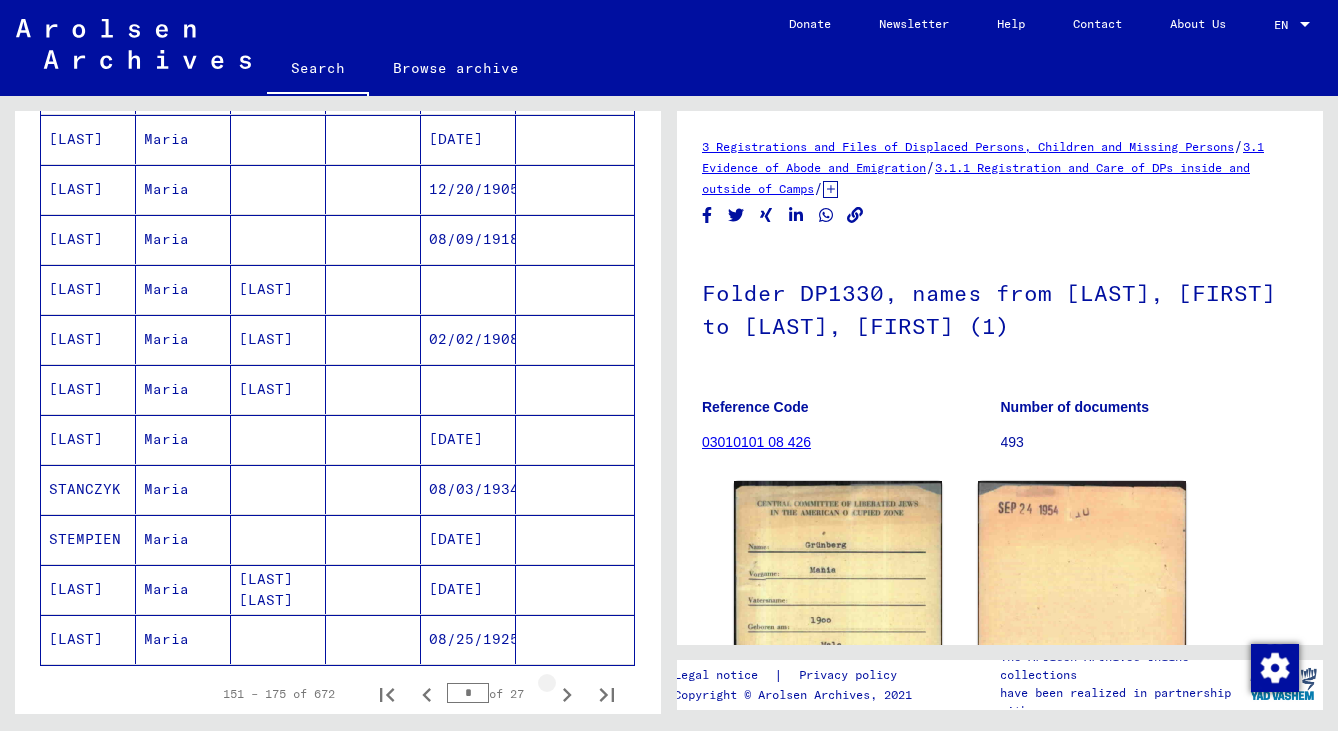 click 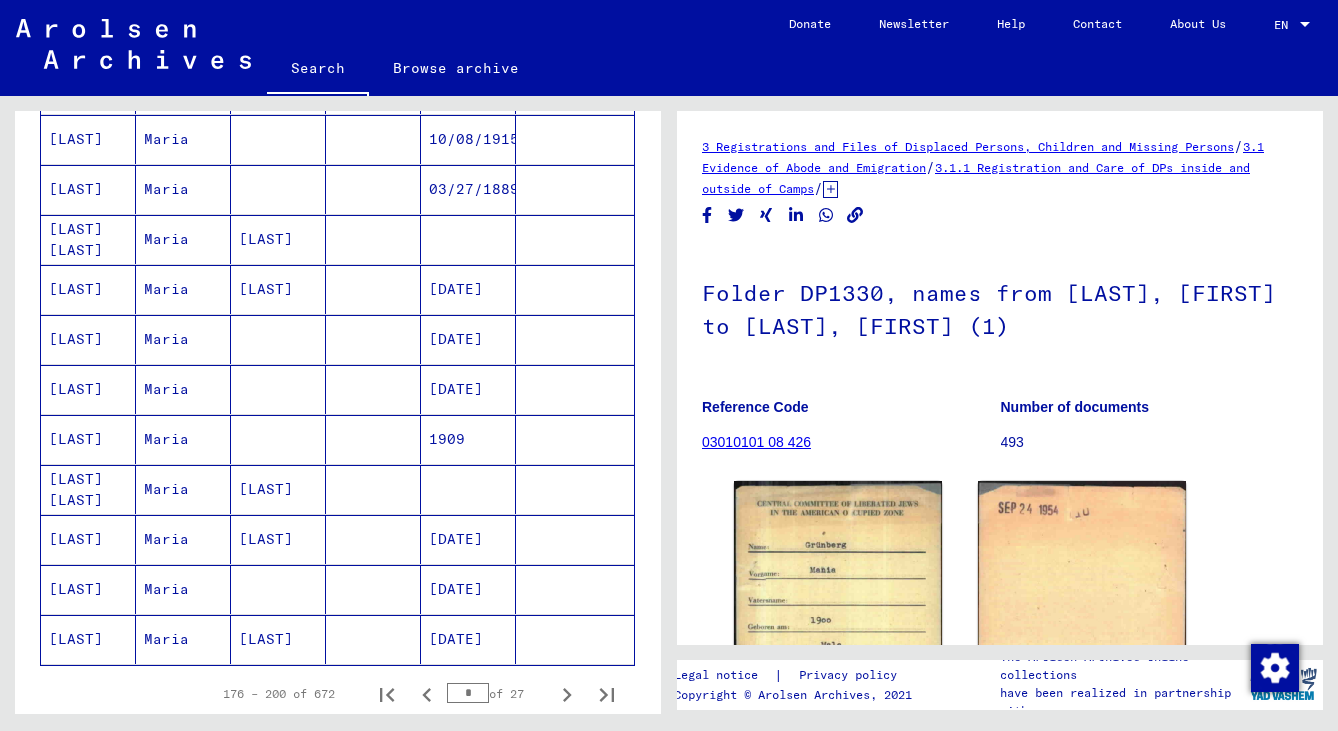 click 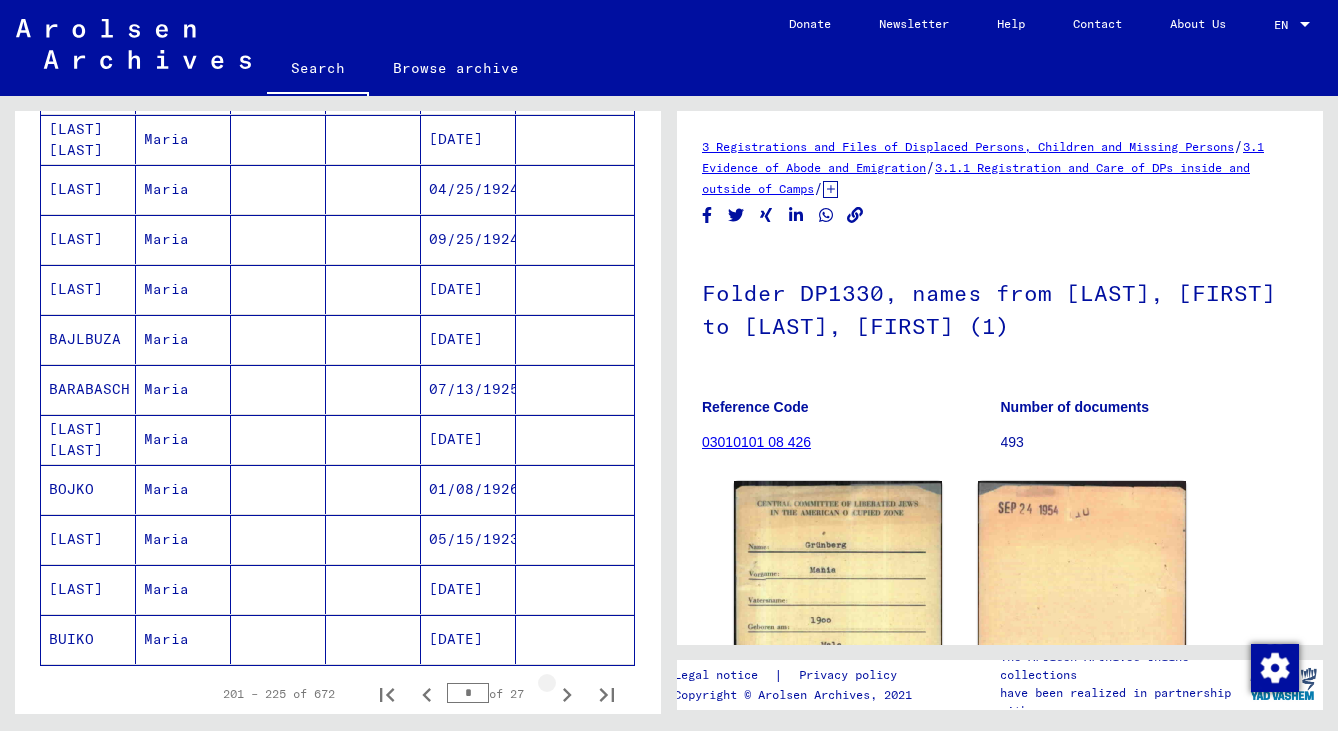 click 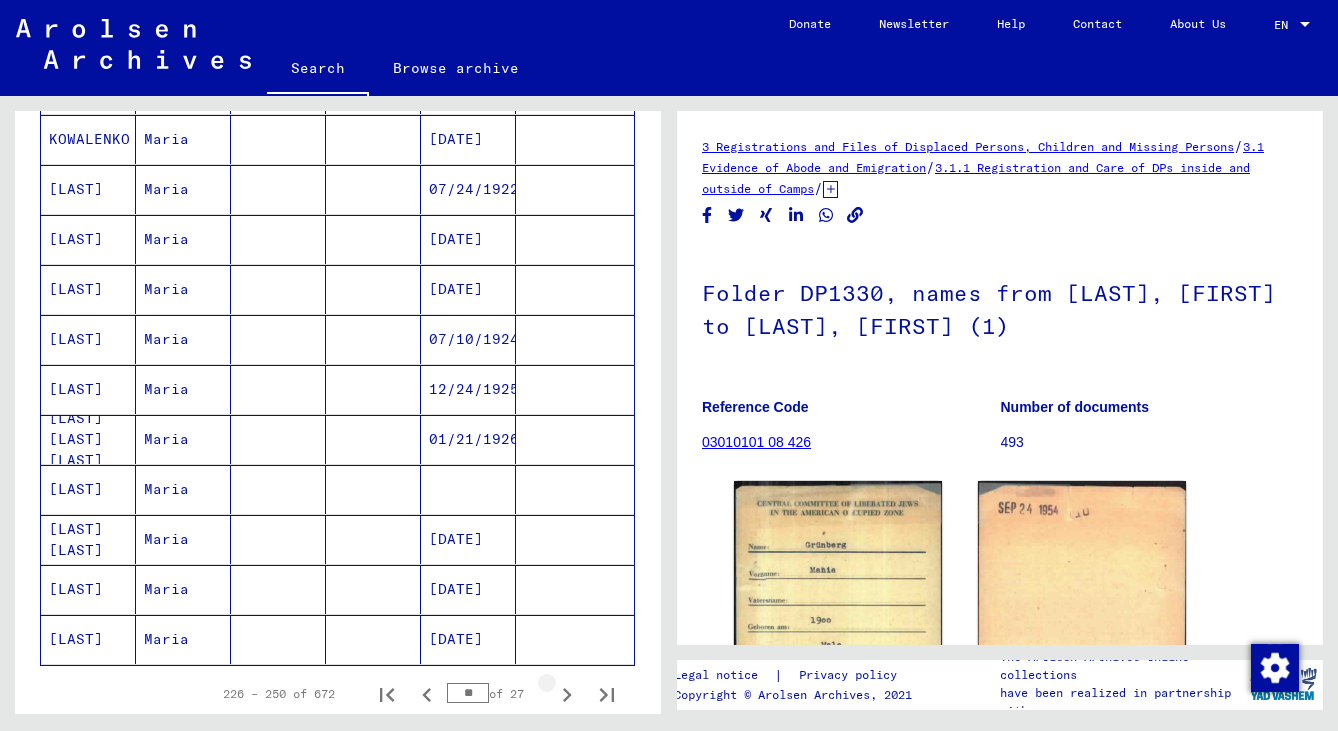 click 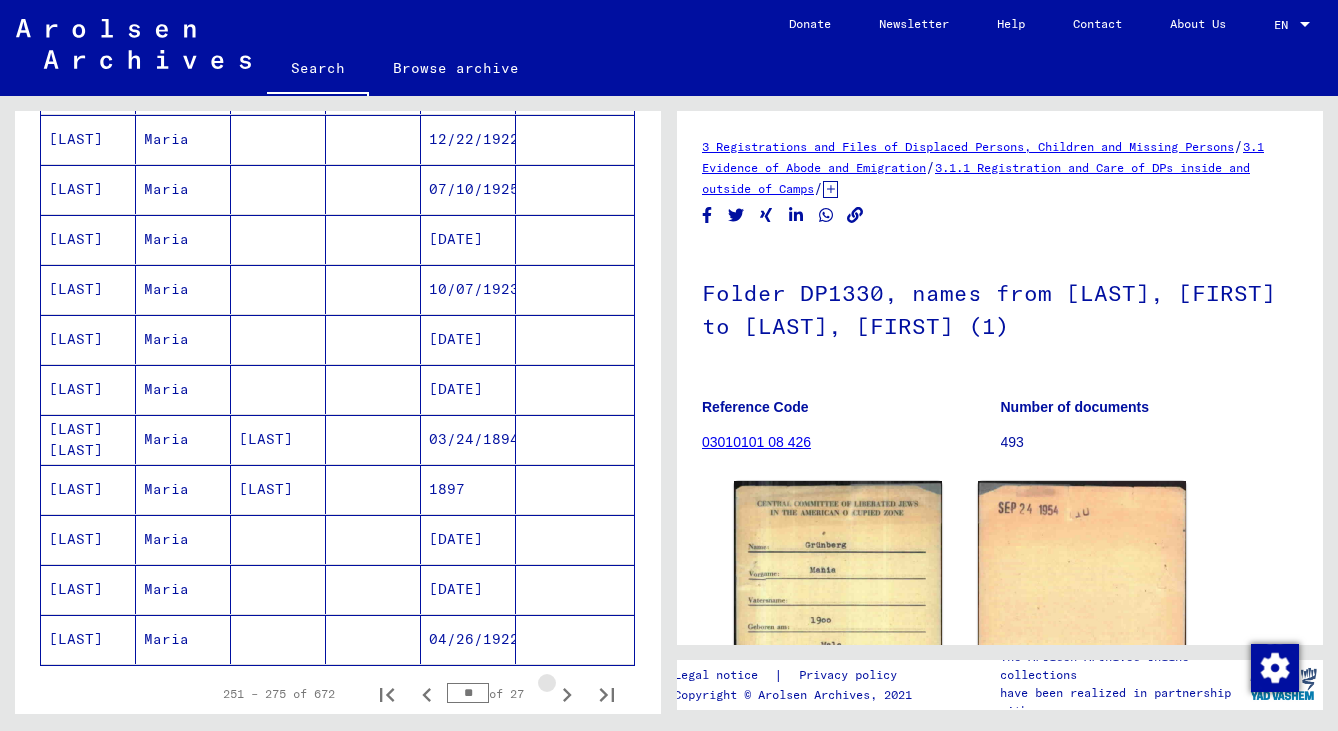 click 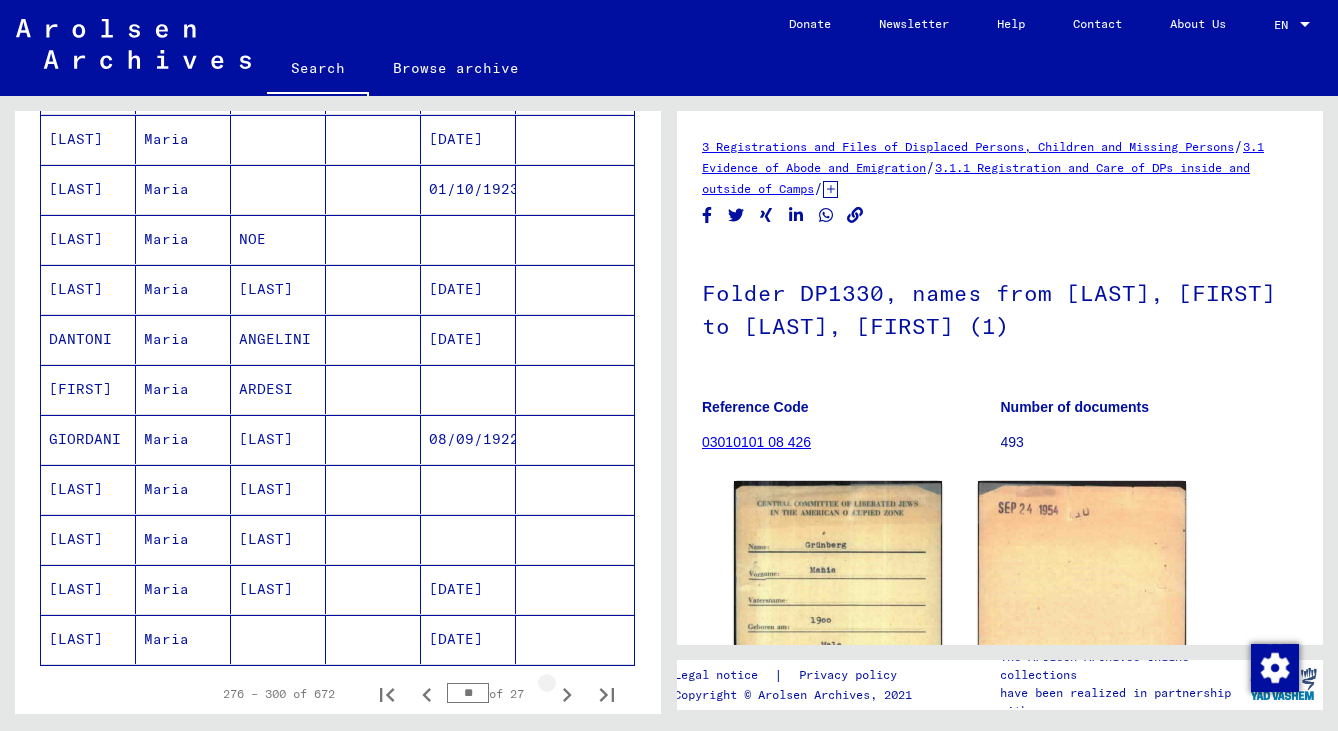 click 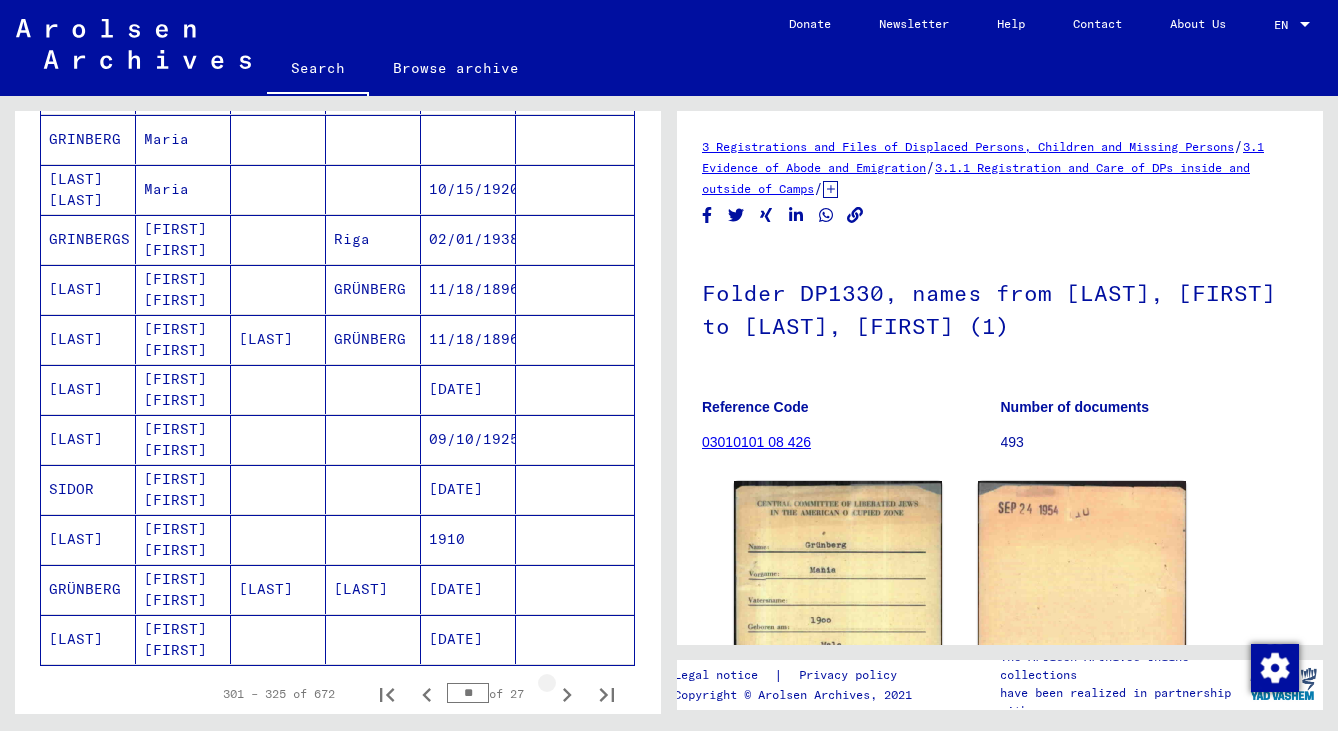 click 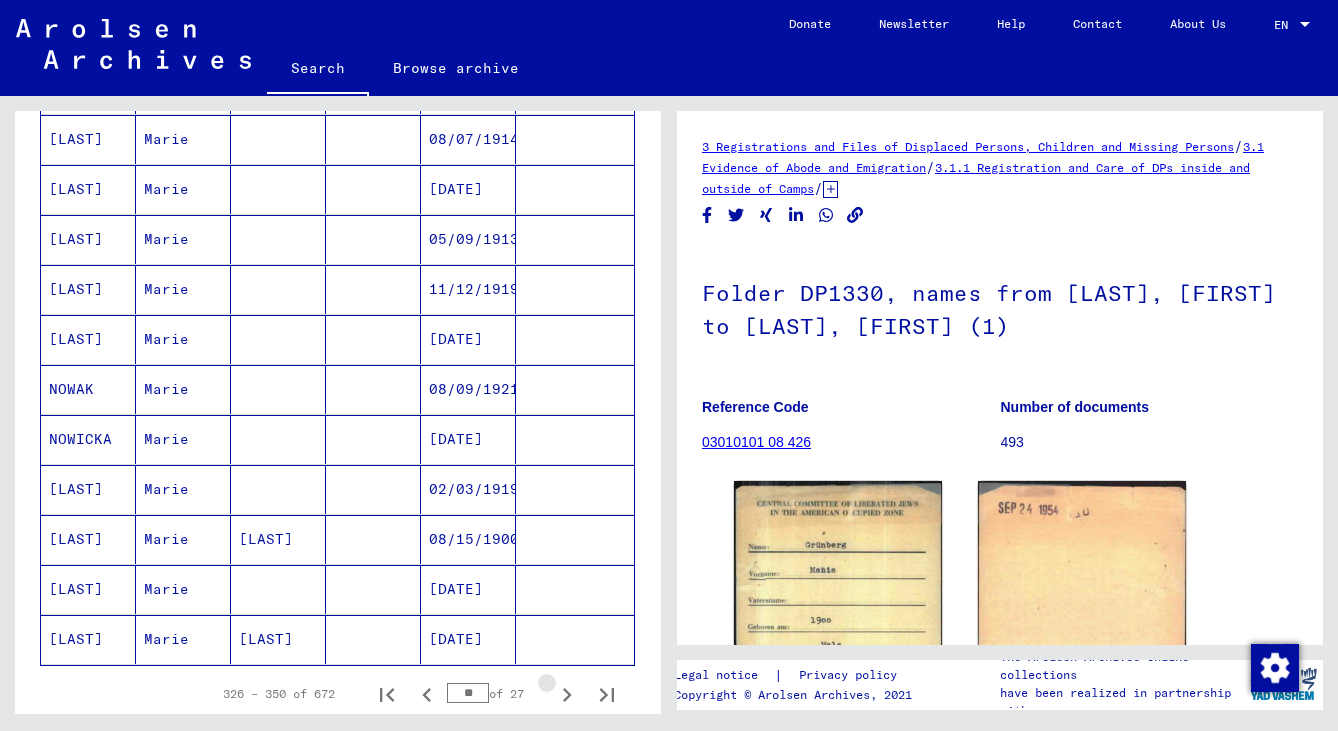 click 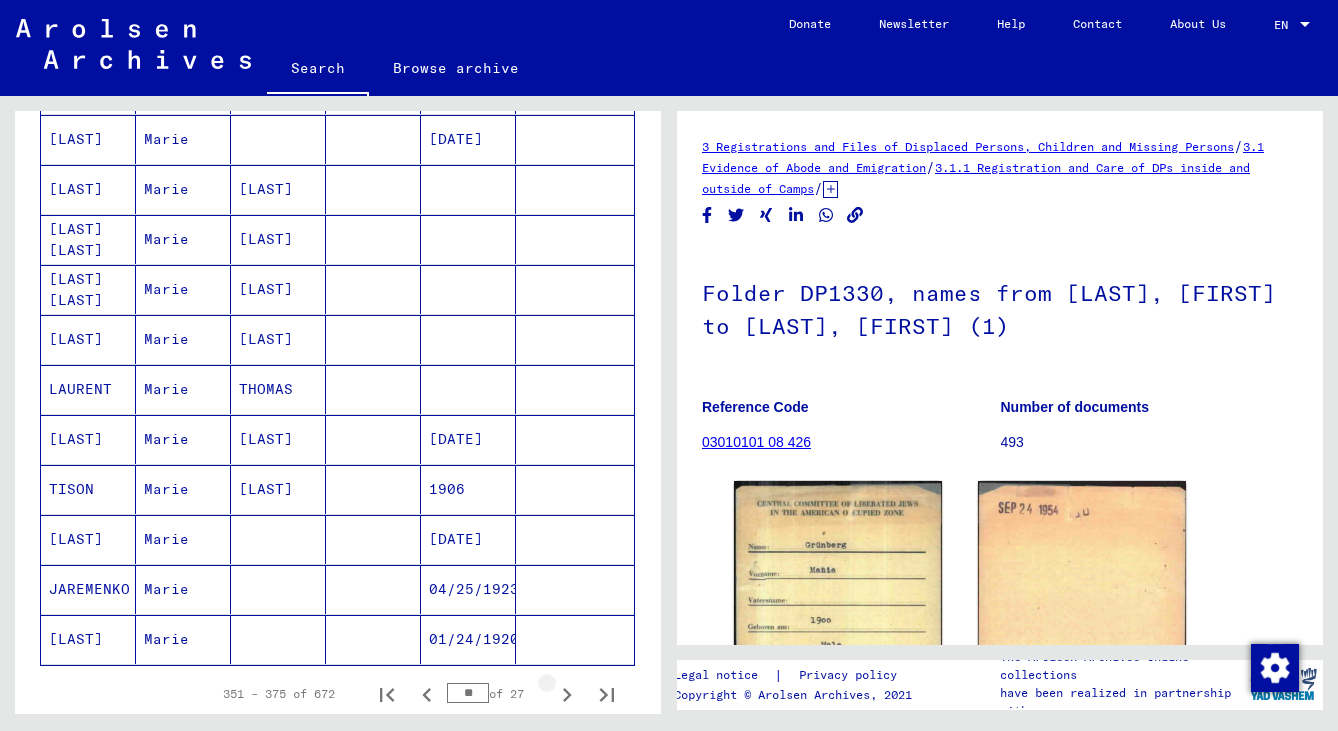 click 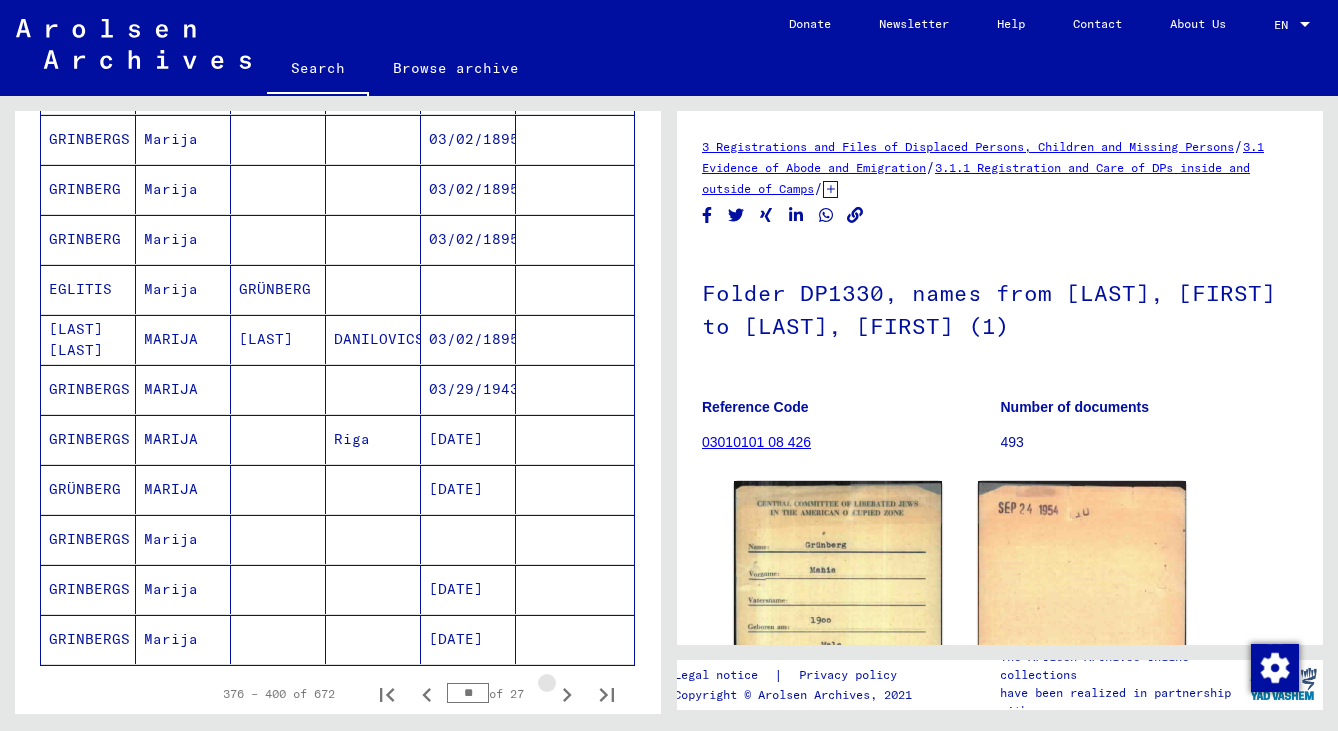 click 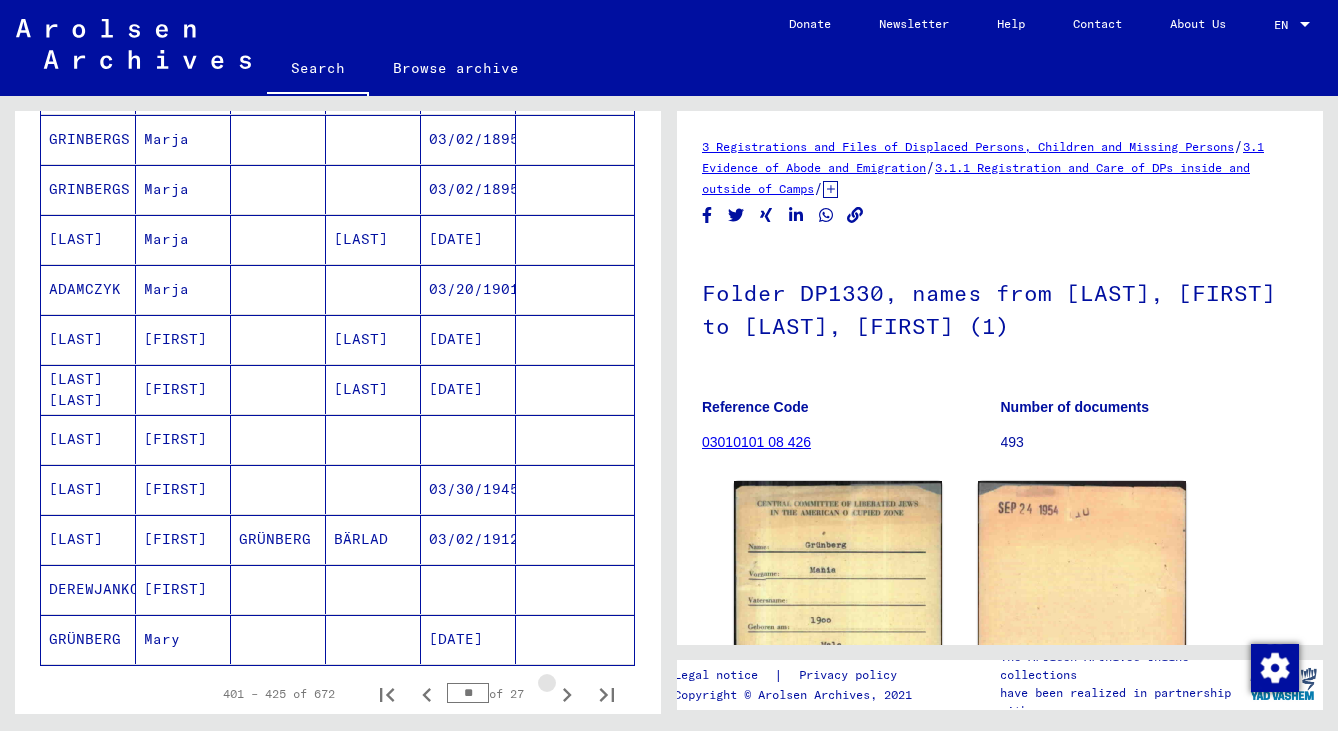 click 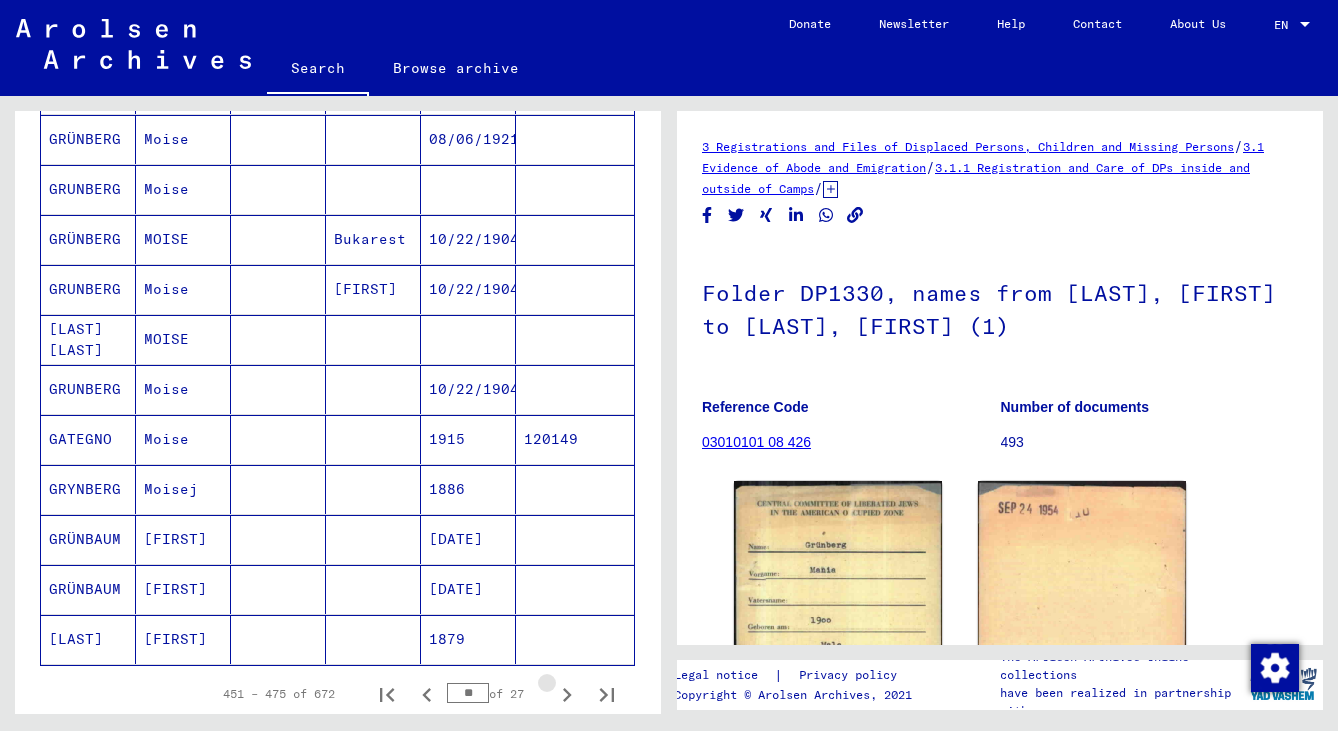 click 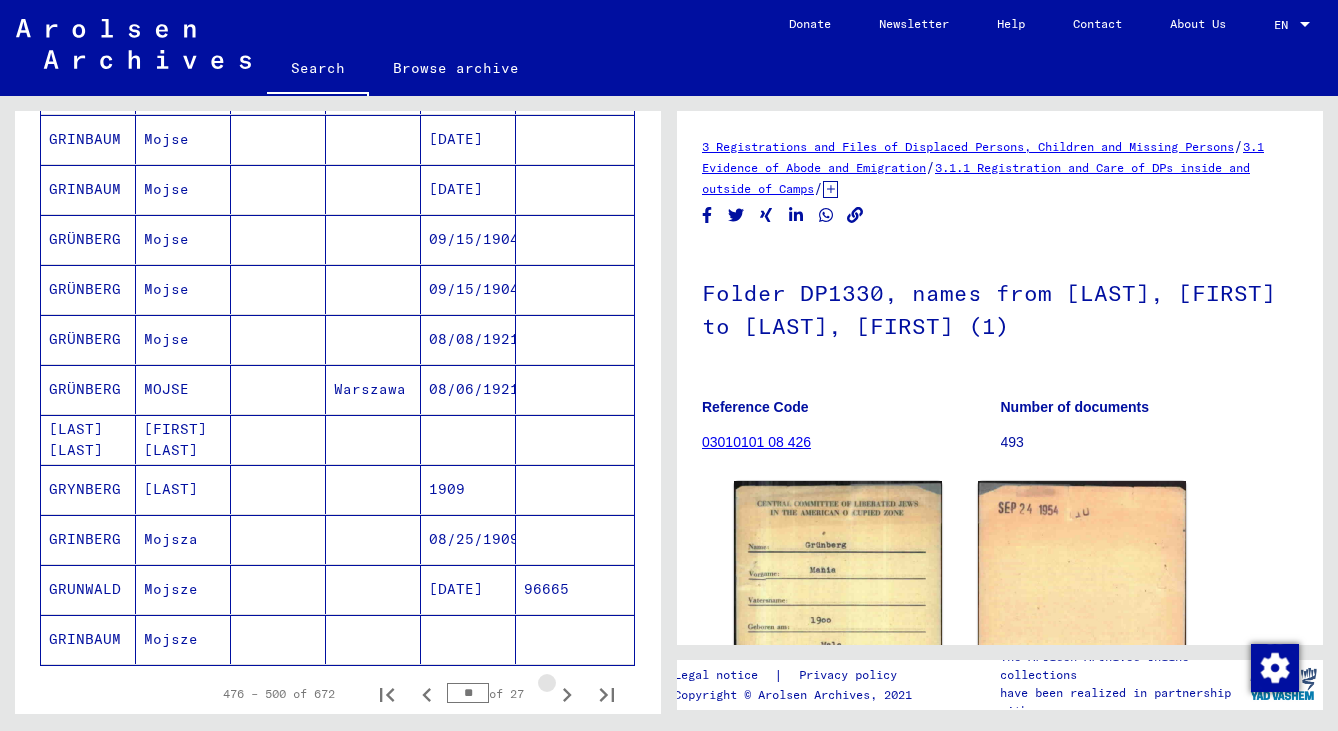 click 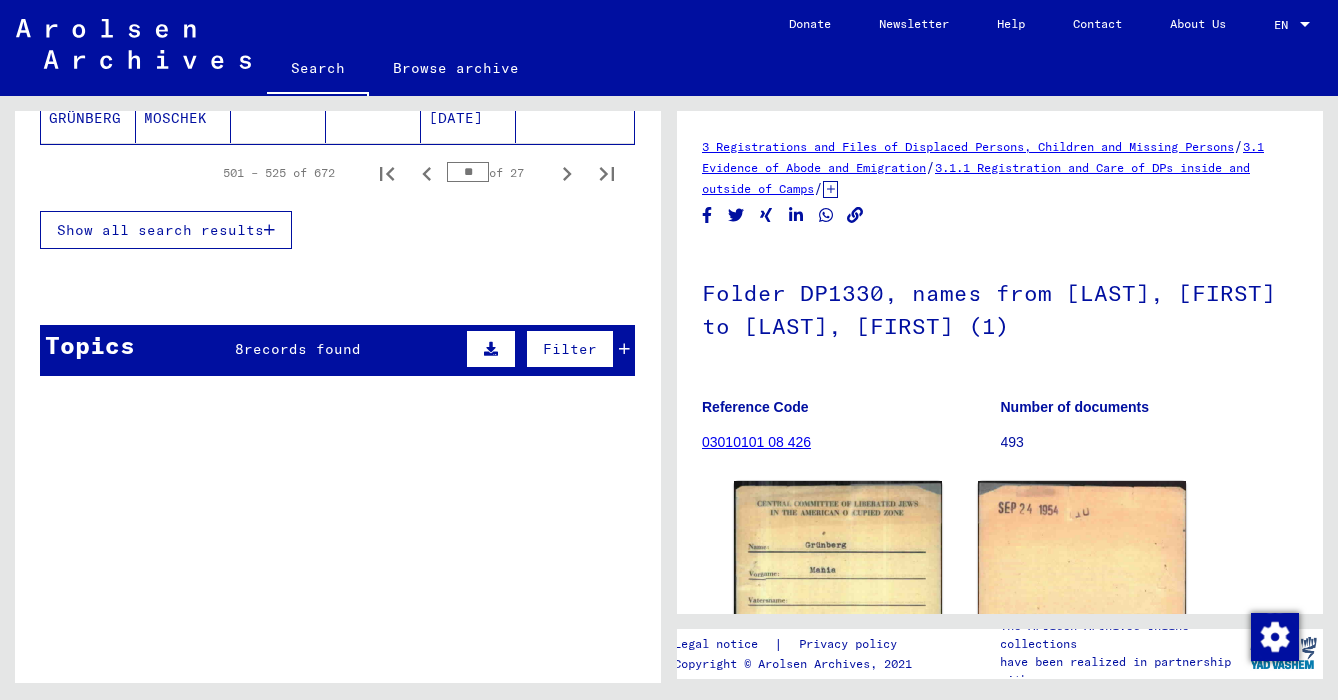 scroll, scrollTop: 1510, scrollLeft: 0, axis: vertical 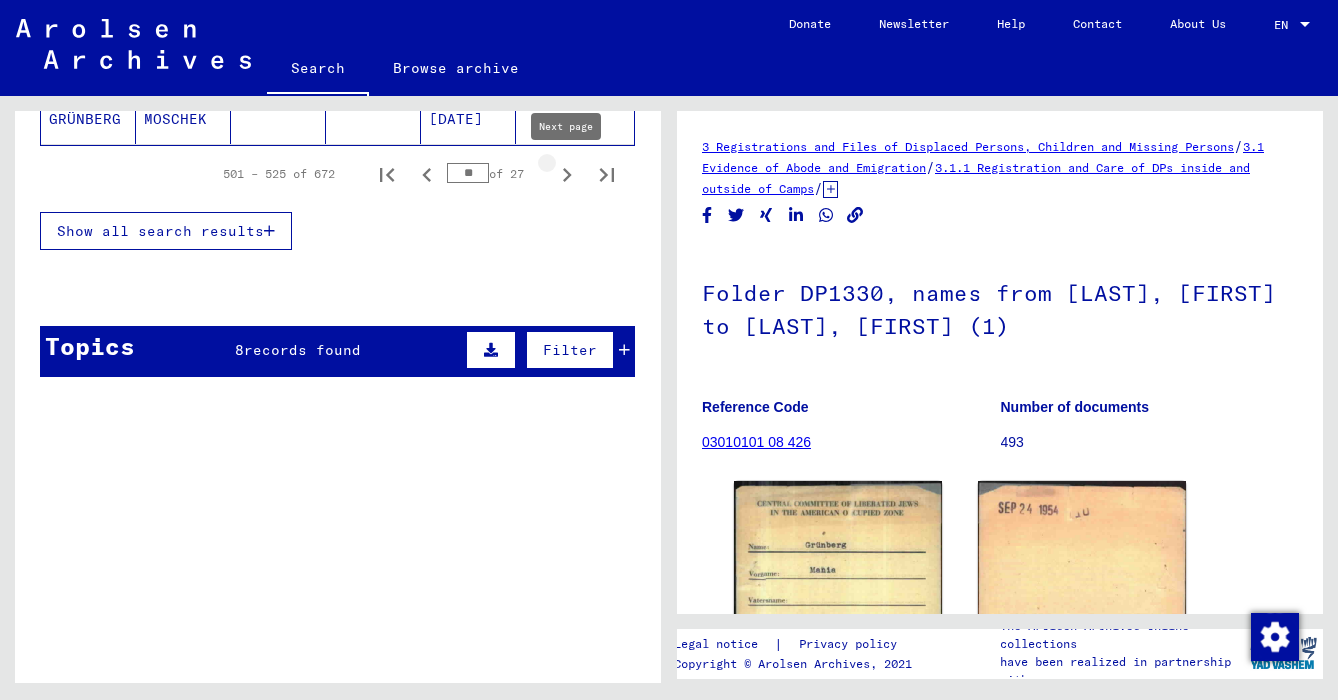 click 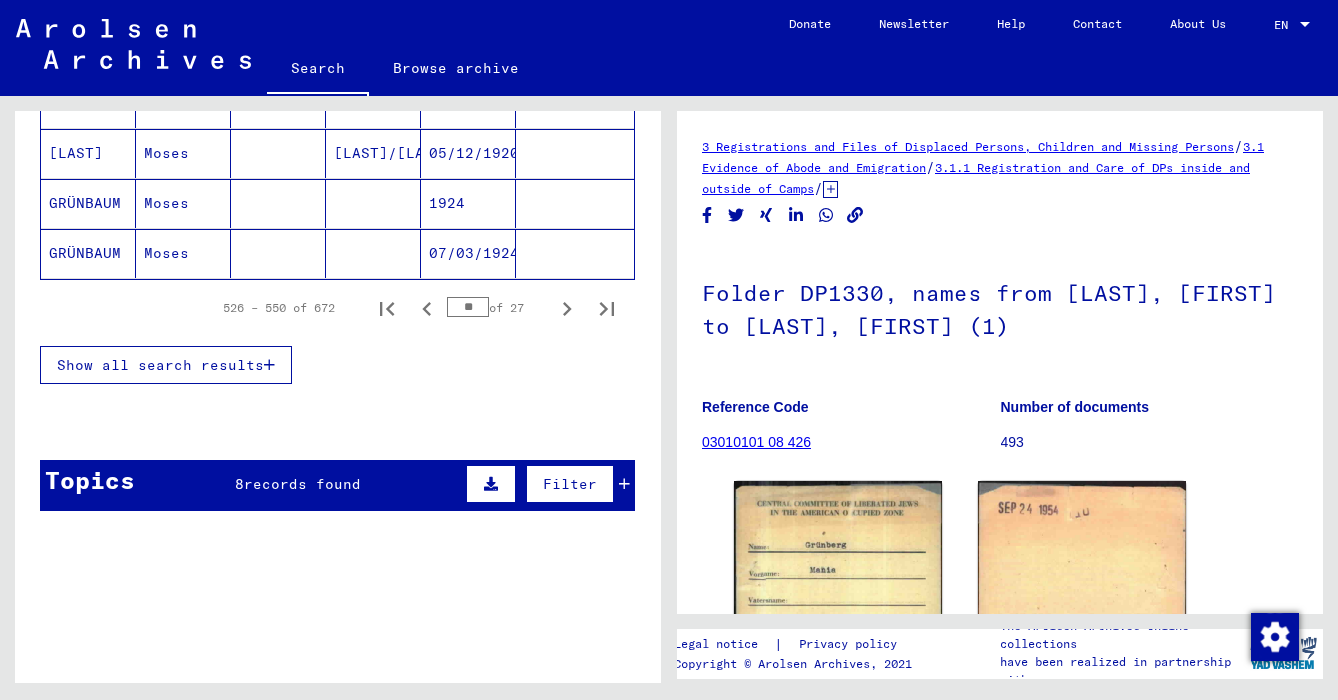 scroll, scrollTop: 1373, scrollLeft: 0, axis: vertical 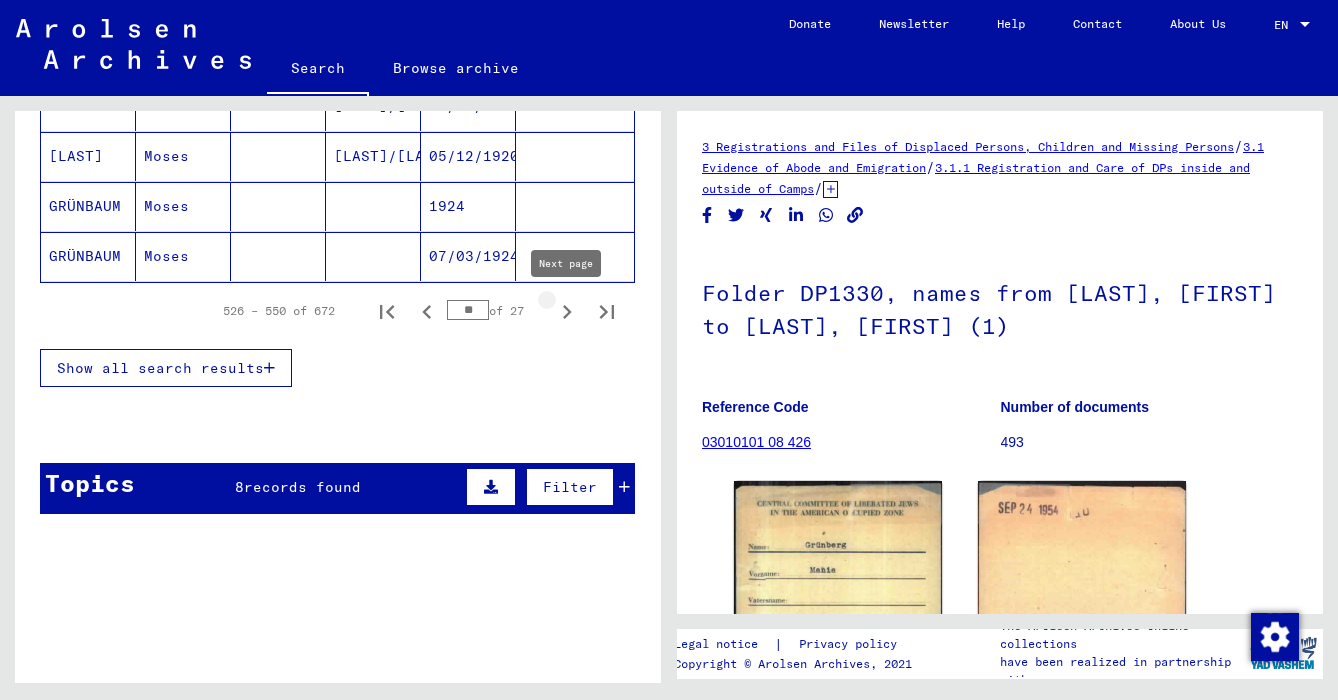 click 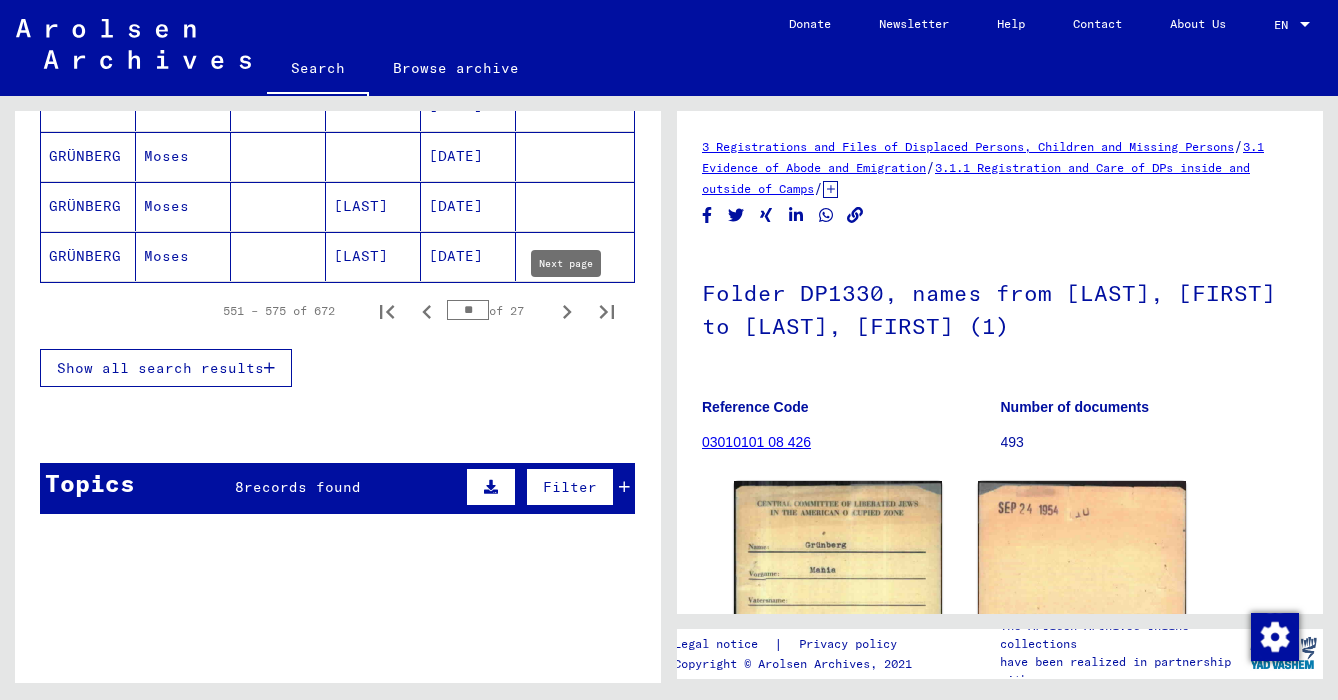 click 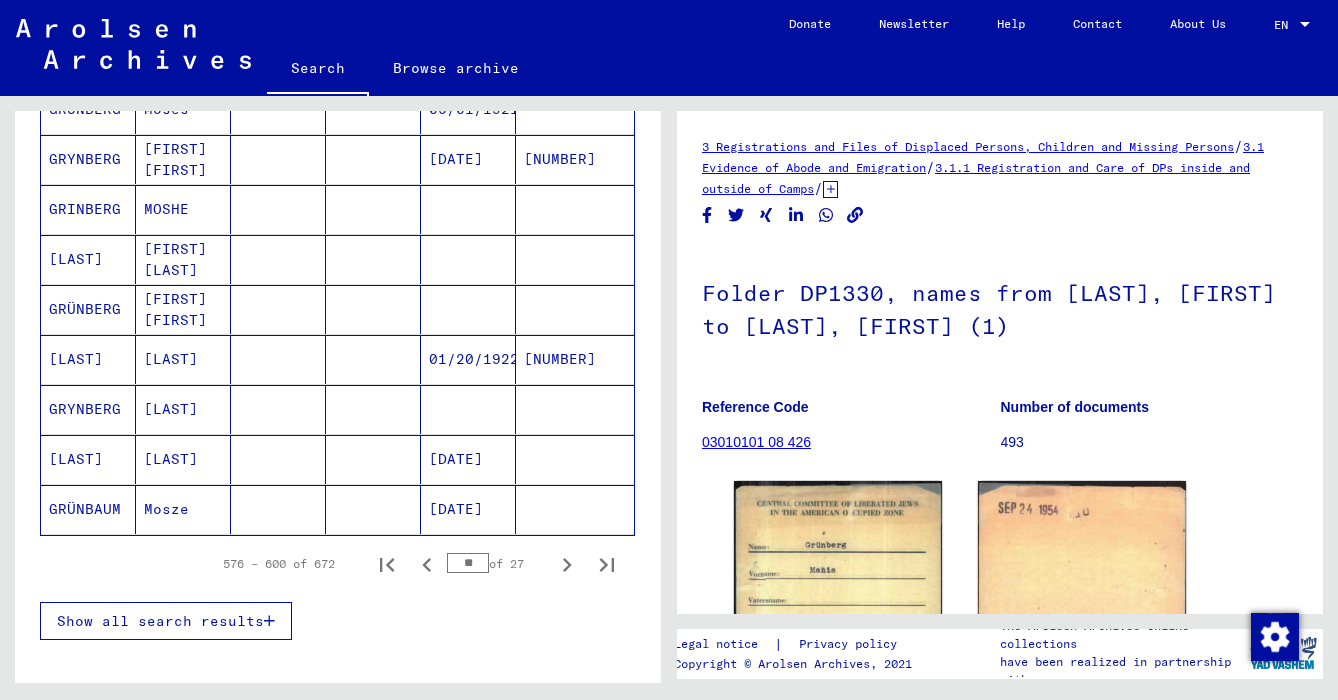 scroll, scrollTop: 1213, scrollLeft: 0, axis: vertical 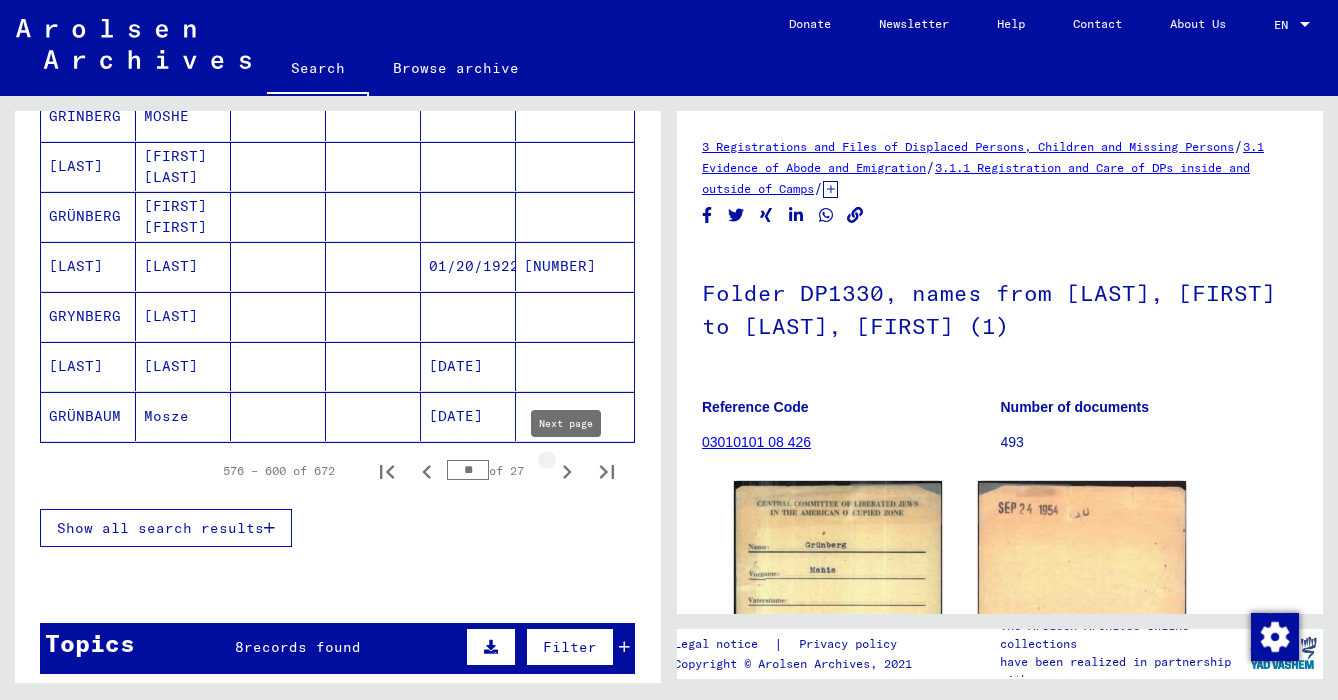 click 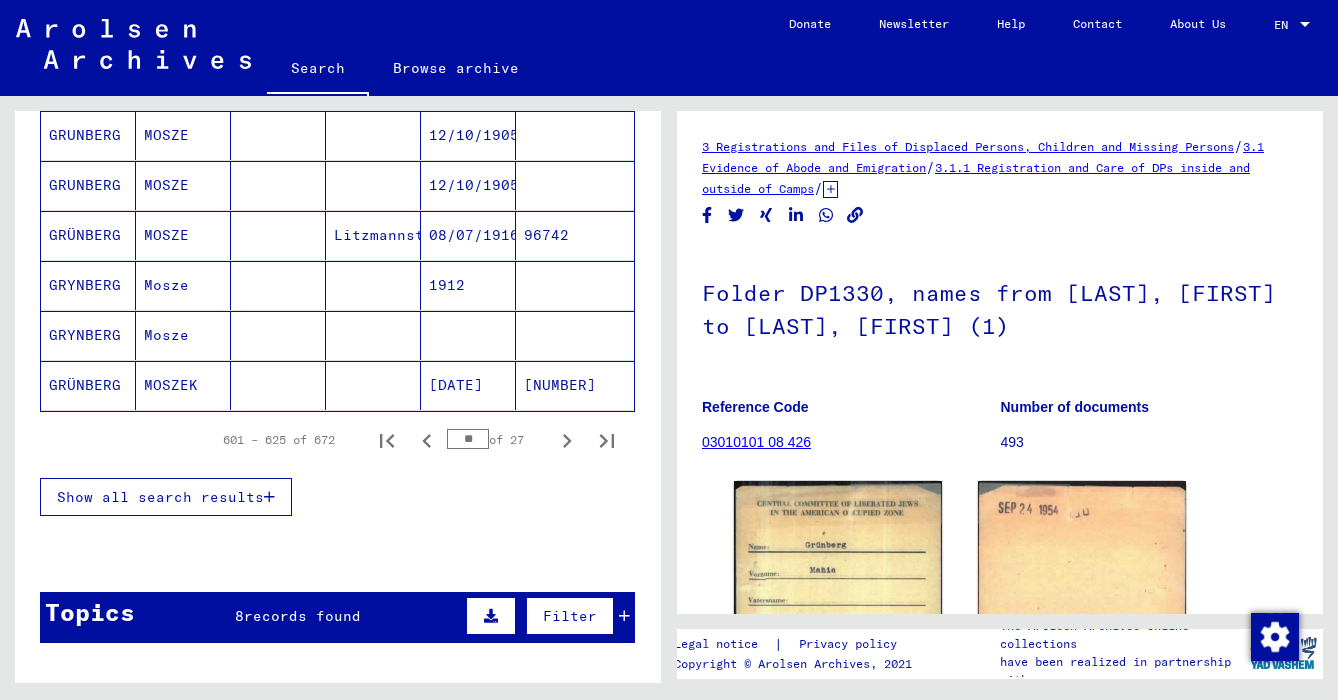 scroll, scrollTop: 1246, scrollLeft: 0, axis: vertical 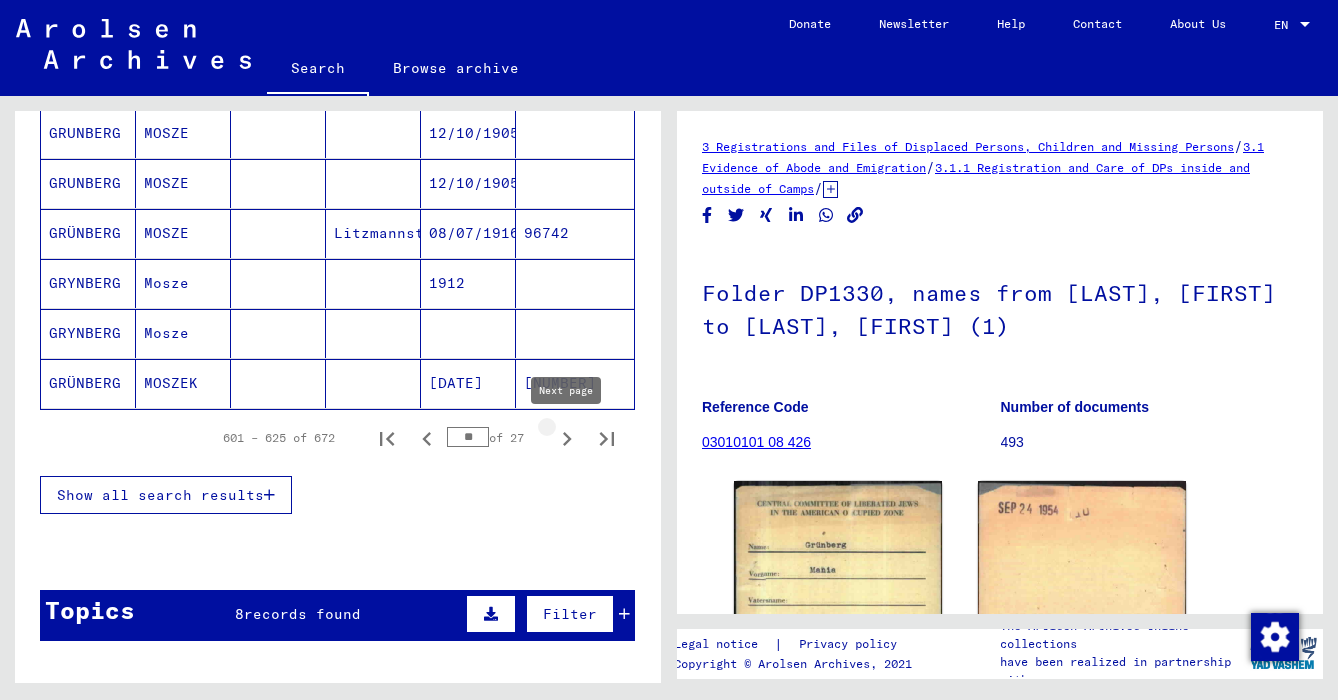 click 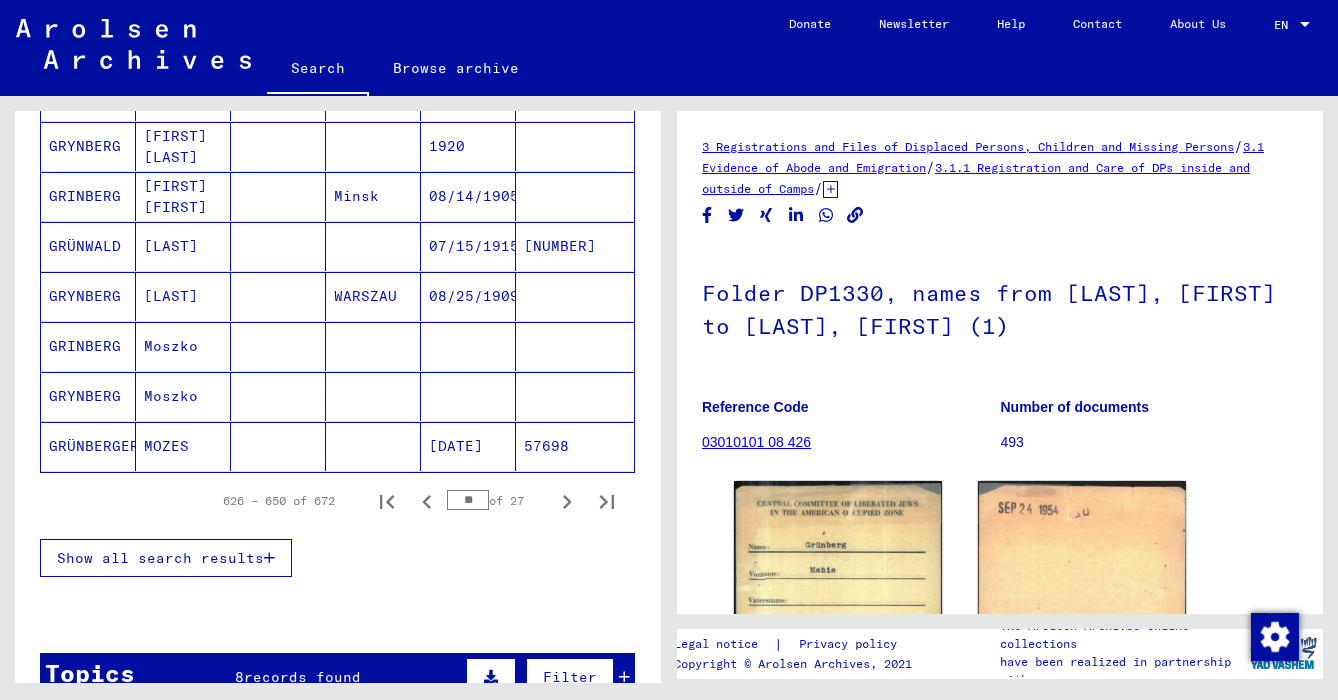 scroll, scrollTop: 1184, scrollLeft: 0, axis: vertical 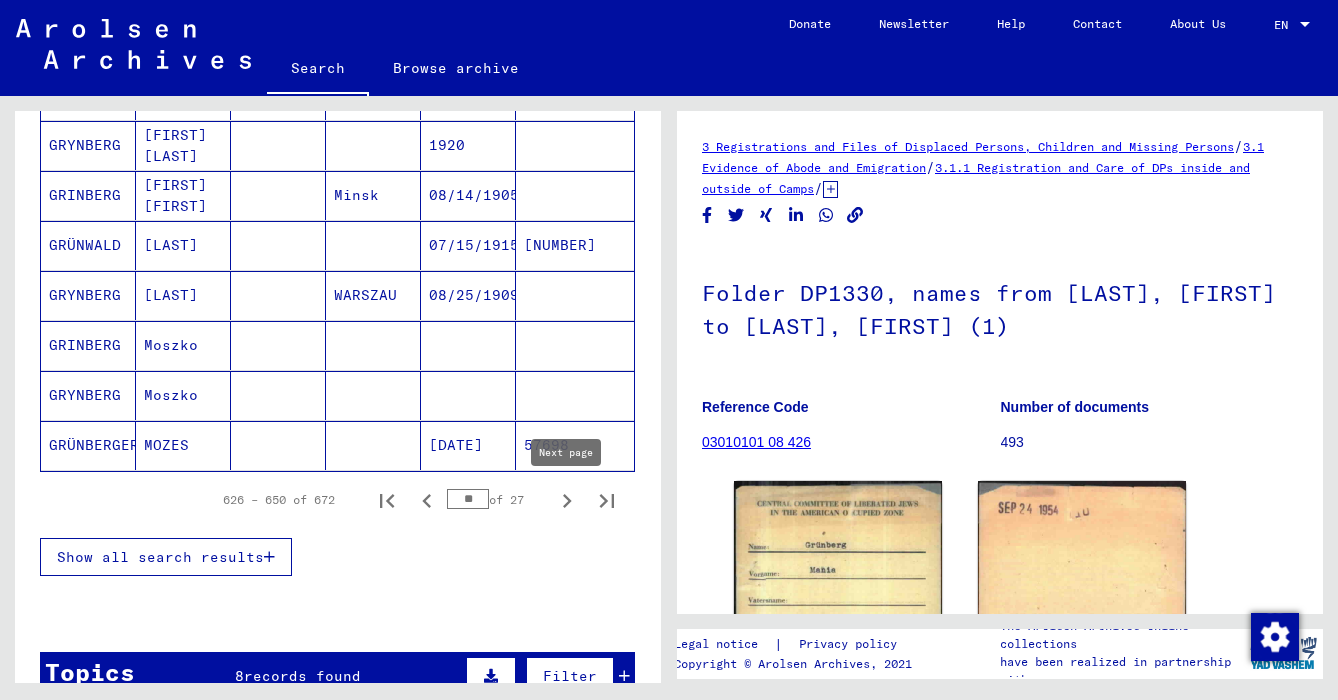 click 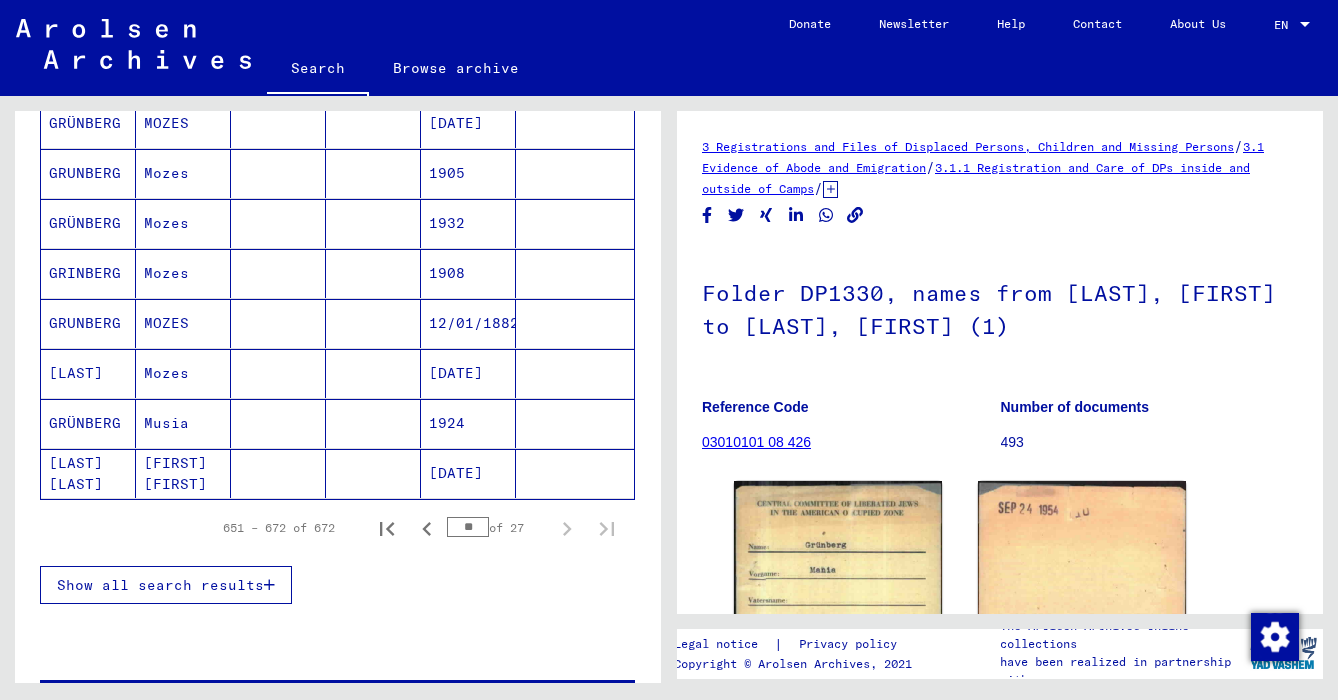 scroll, scrollTop: 1011, scrollLeft: 0, axis: vertical 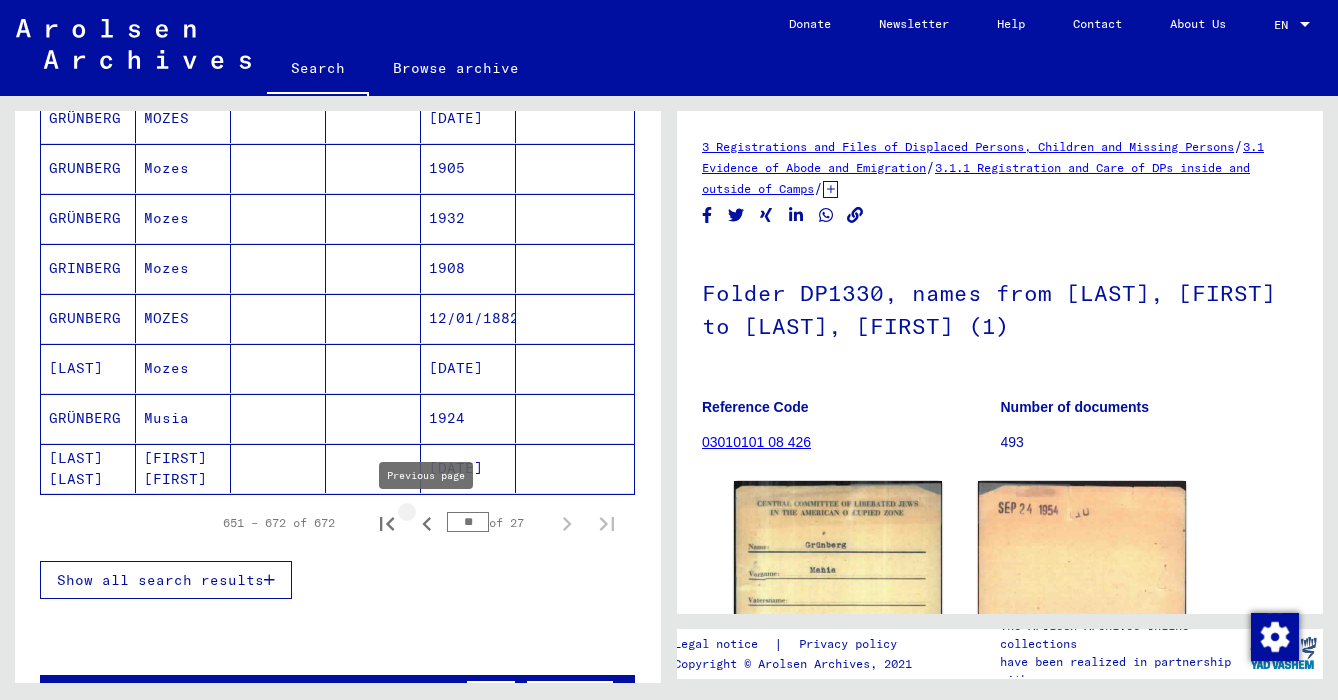 click 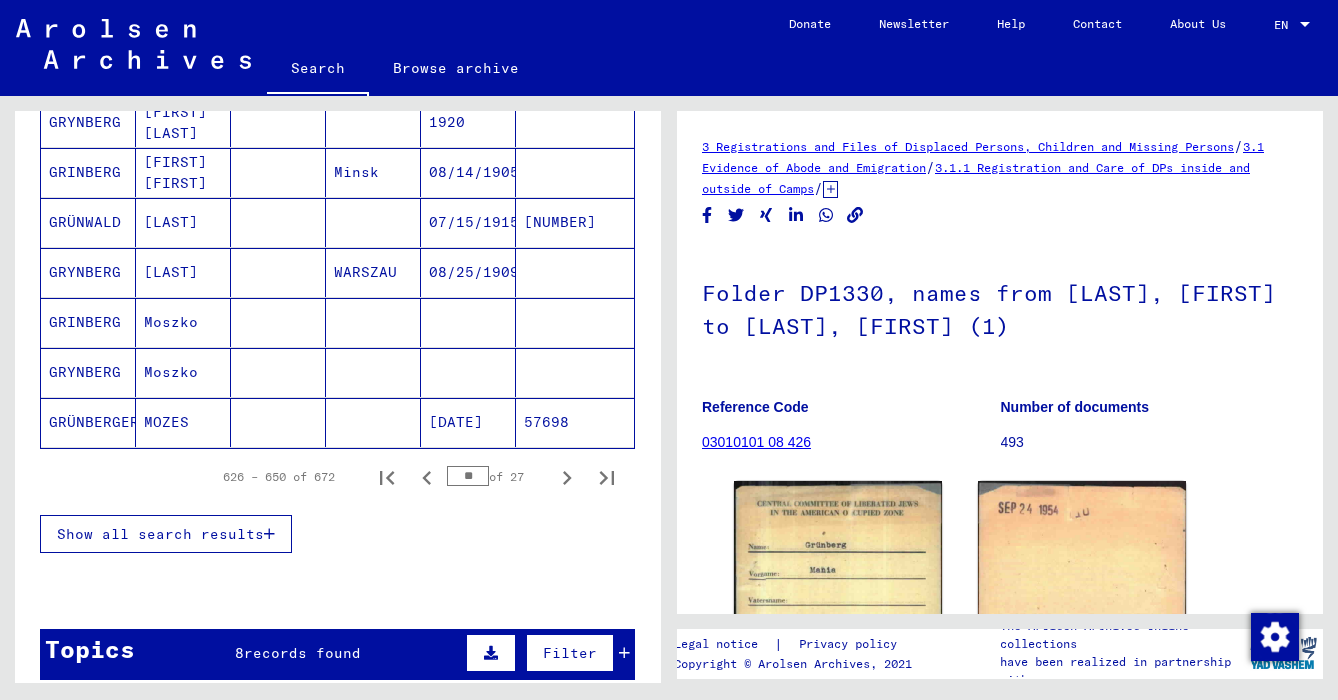 scroll, scrollTop: 1214, scrollLeft: 0, axis: vertical 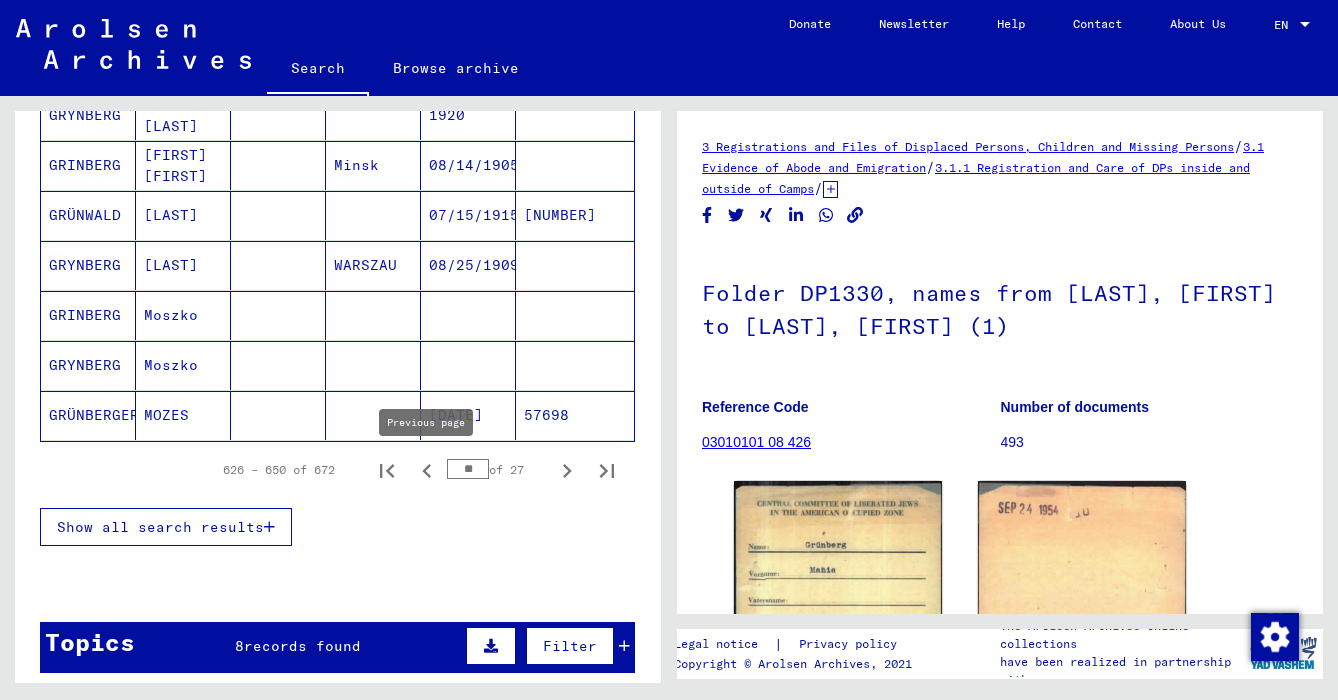 click 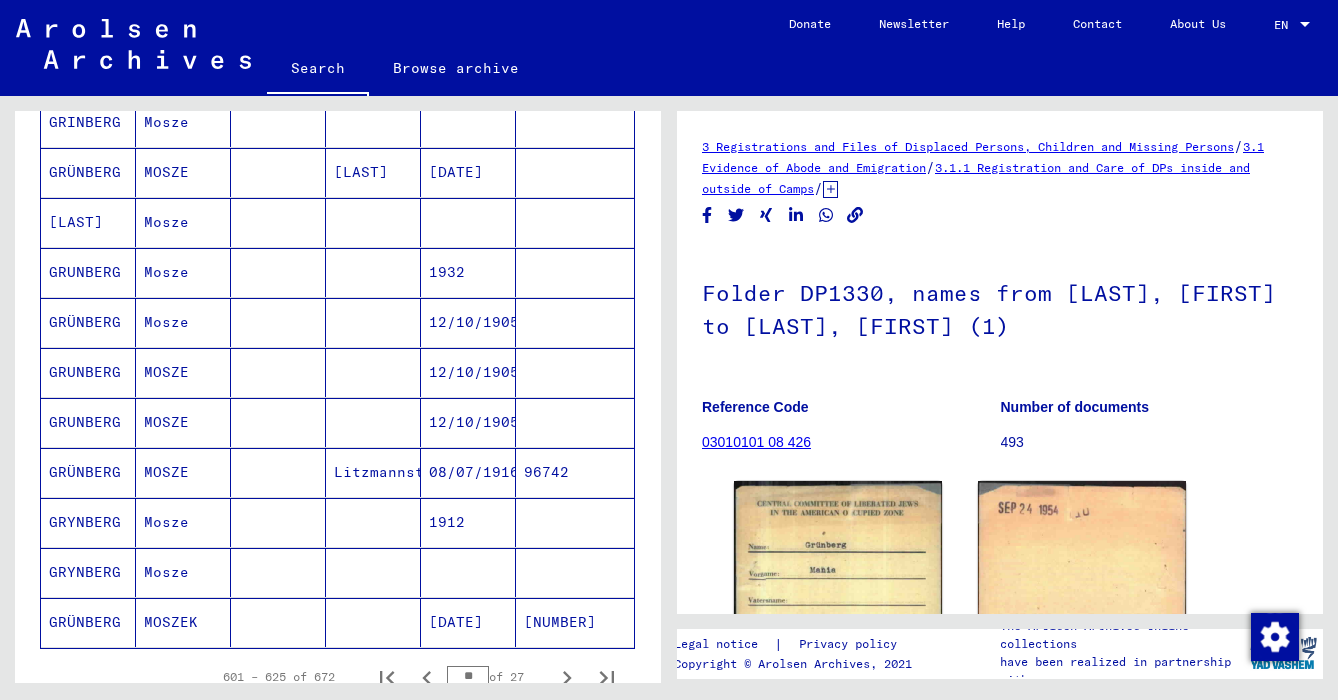 scroll, scrollTop: 1030, scrollLeft: 0, axis: vertical 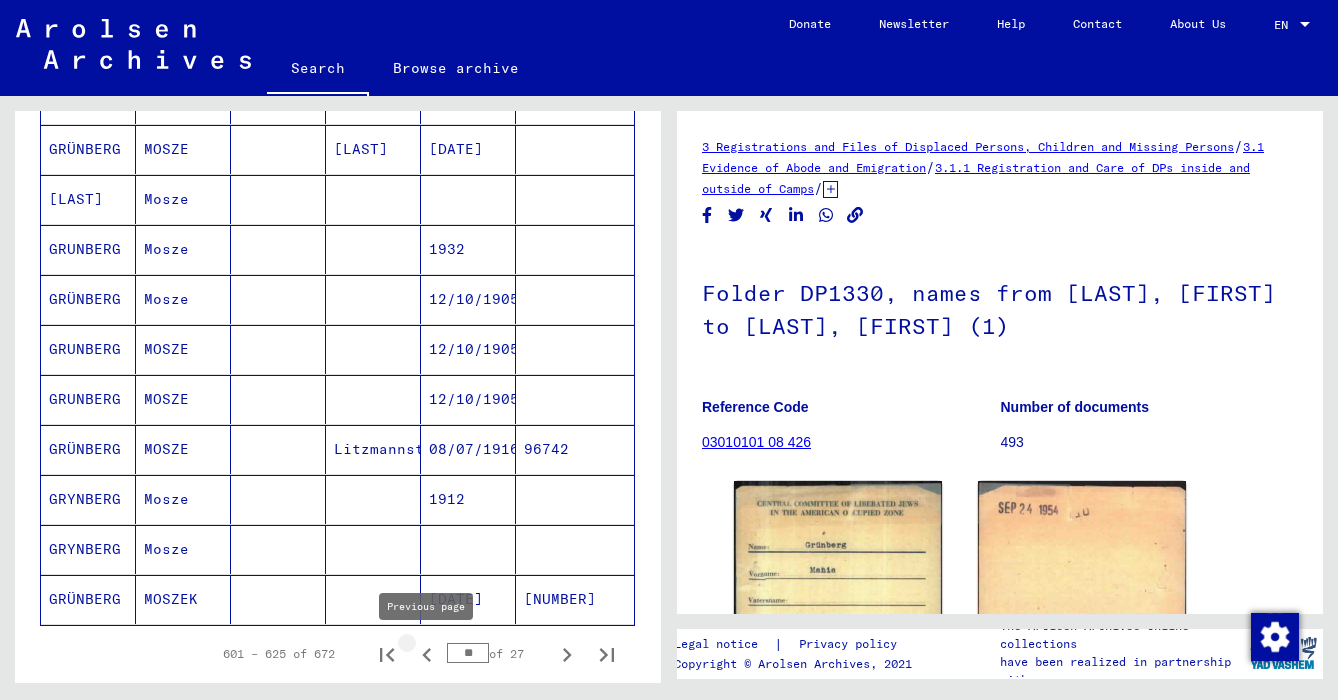 click 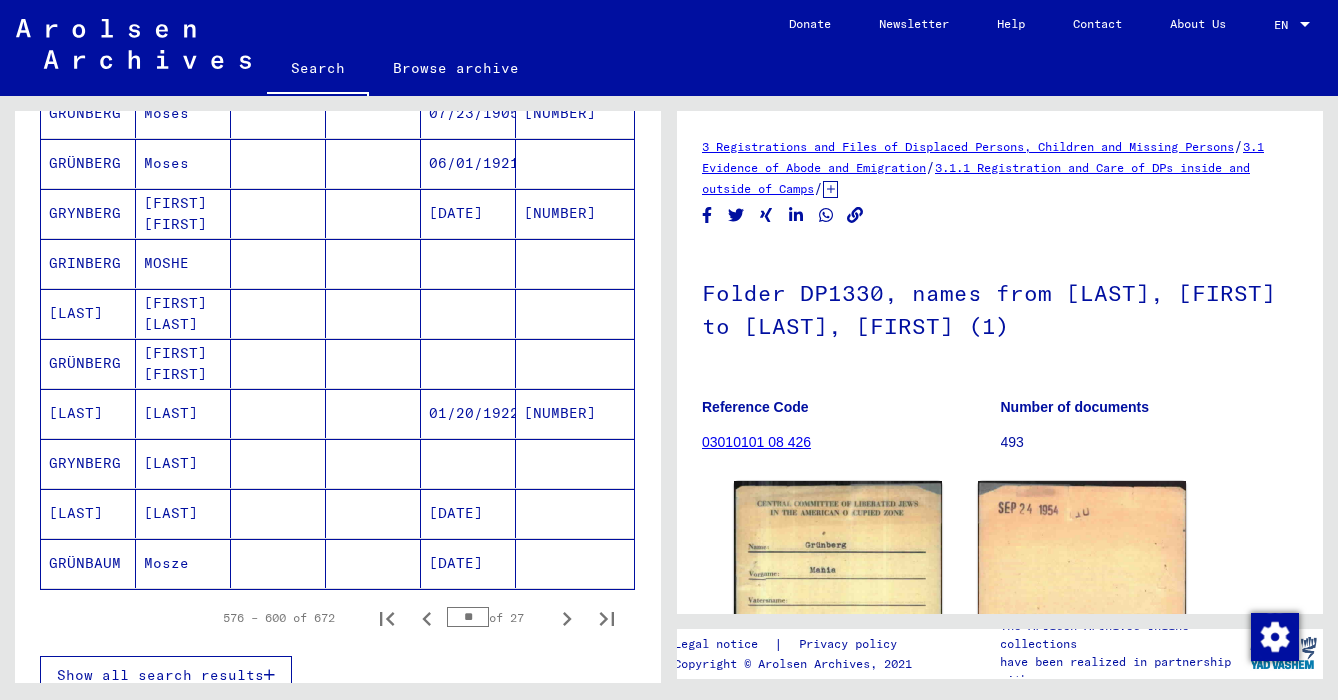 scroll, scrollTop: 1105, scrollLeft: 0, axis: vertical 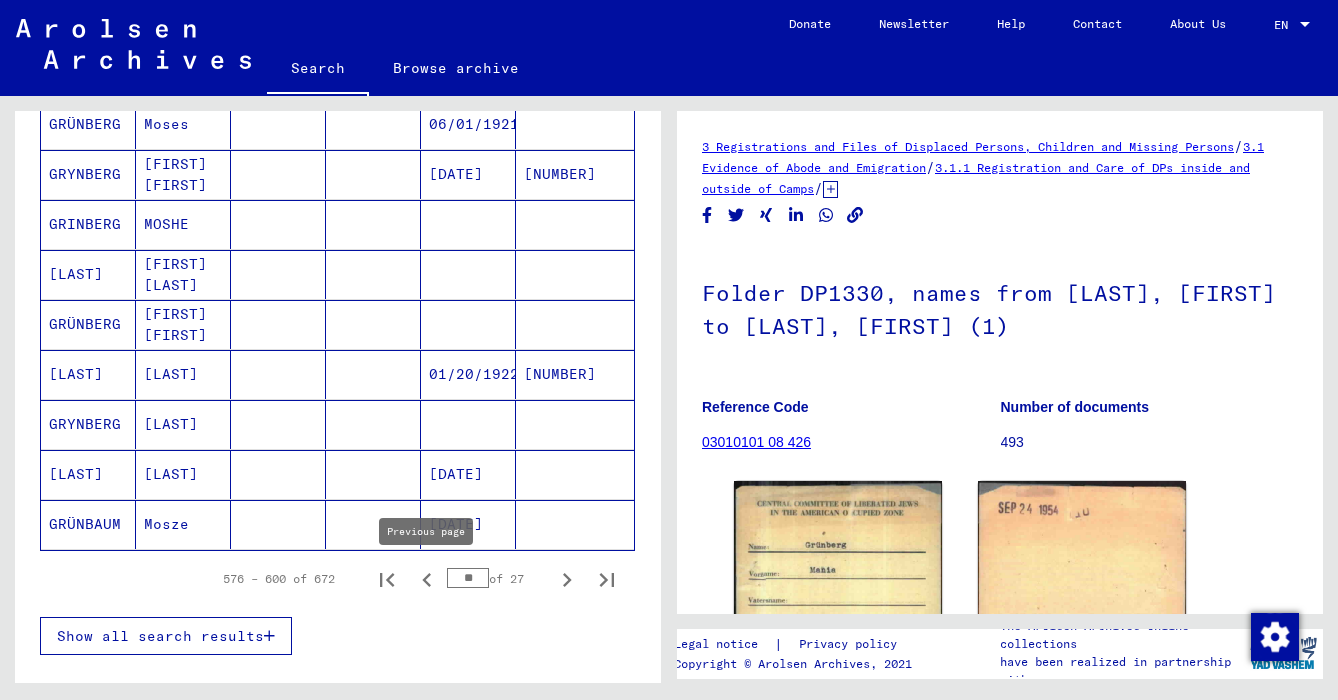 click 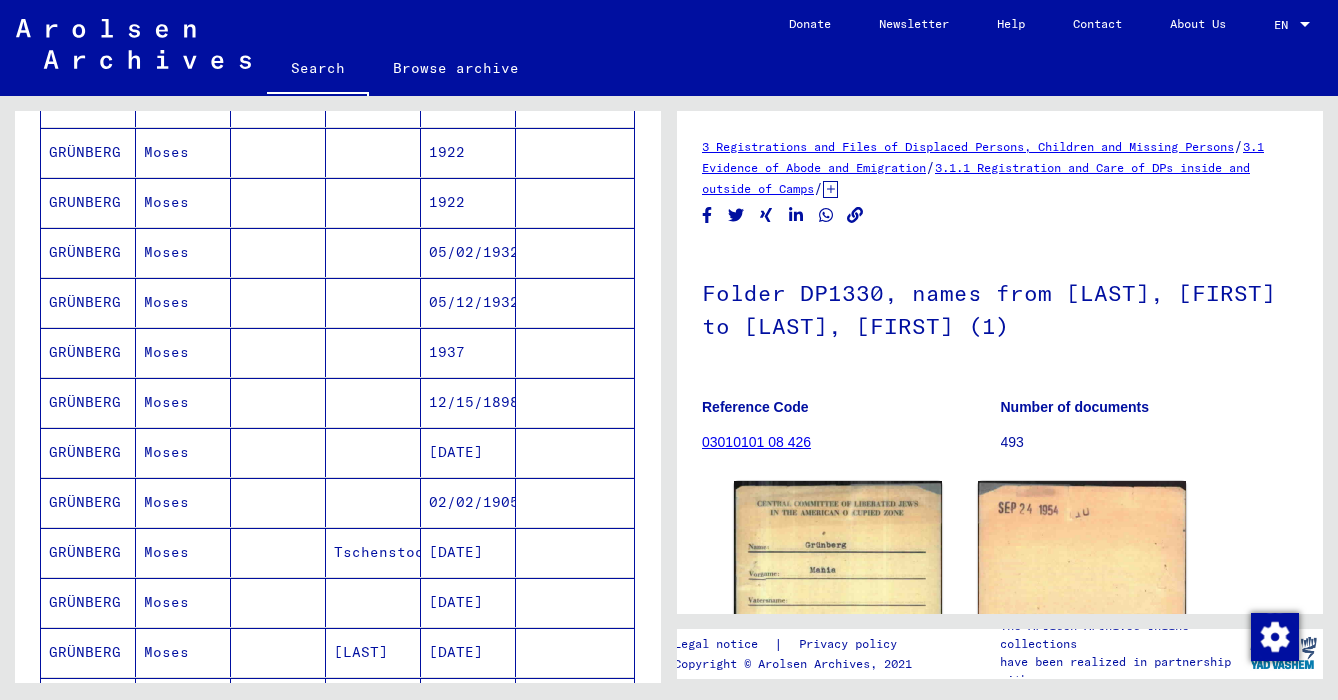scroll, scrollTop: 1096, scrollLeft: 0, axis: vertical 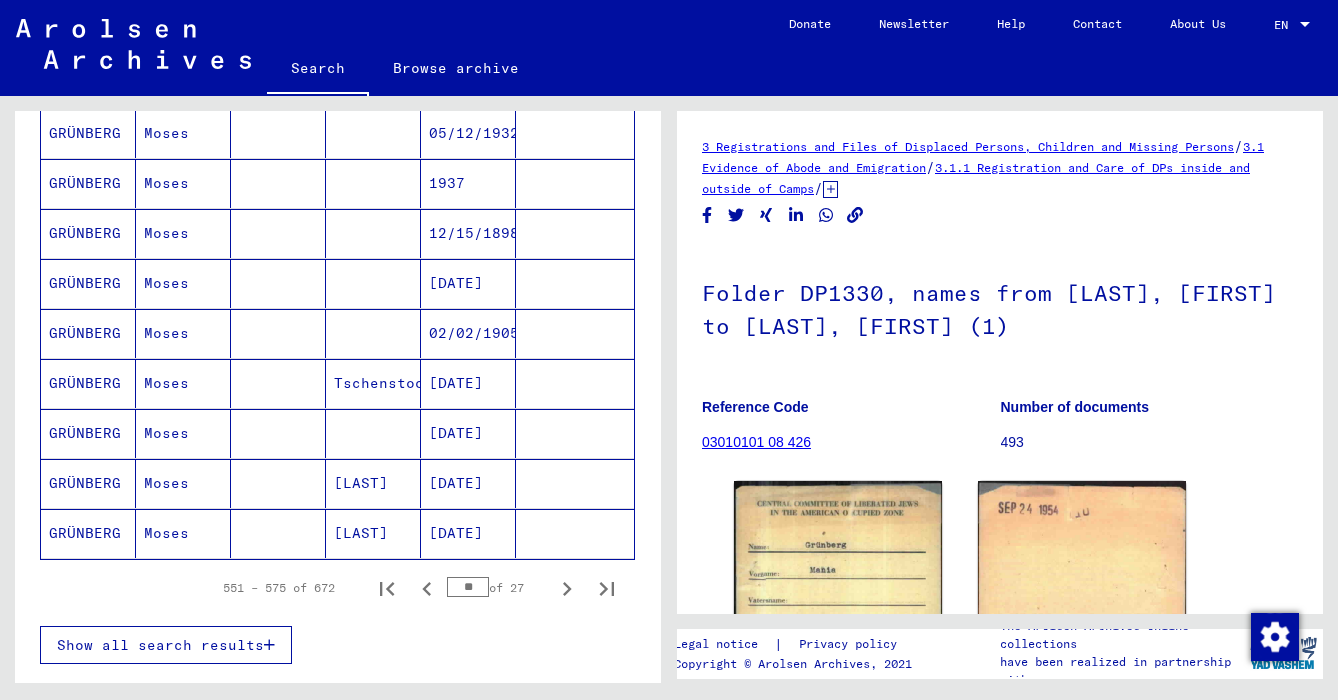 click 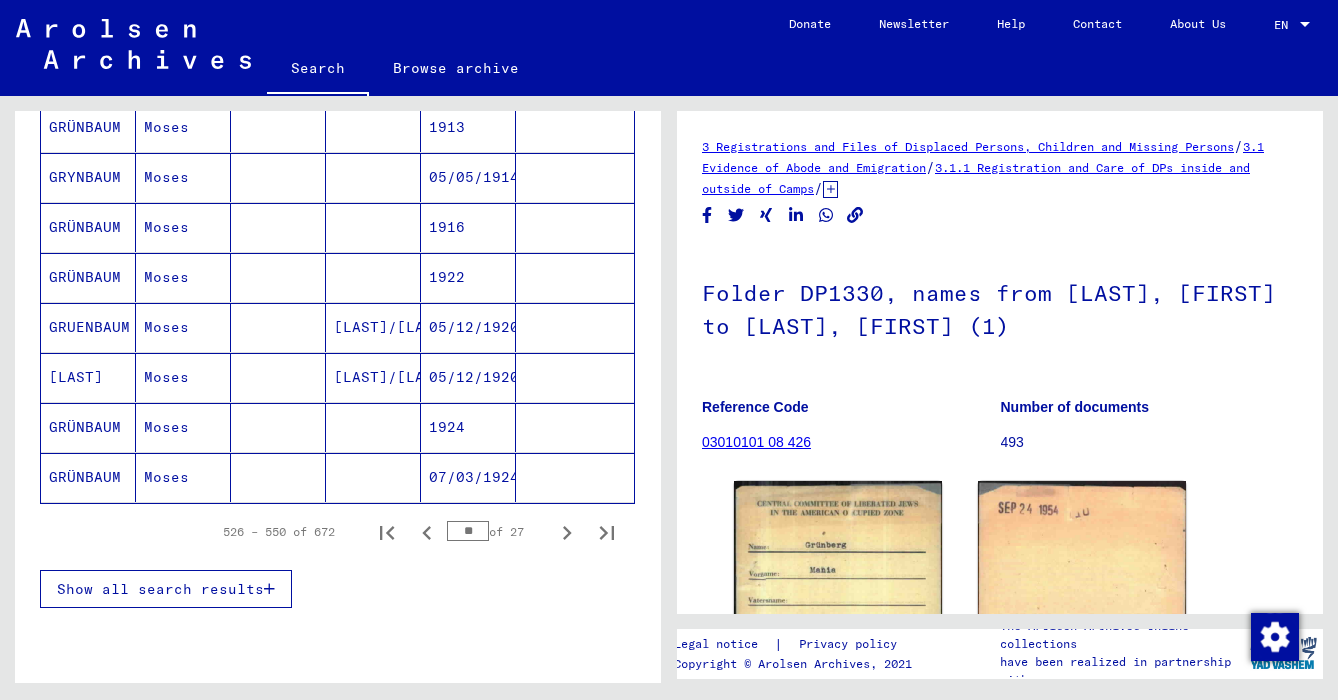 scroll, scrollTop: 1164, scrollLeft: 0, axis: vertical 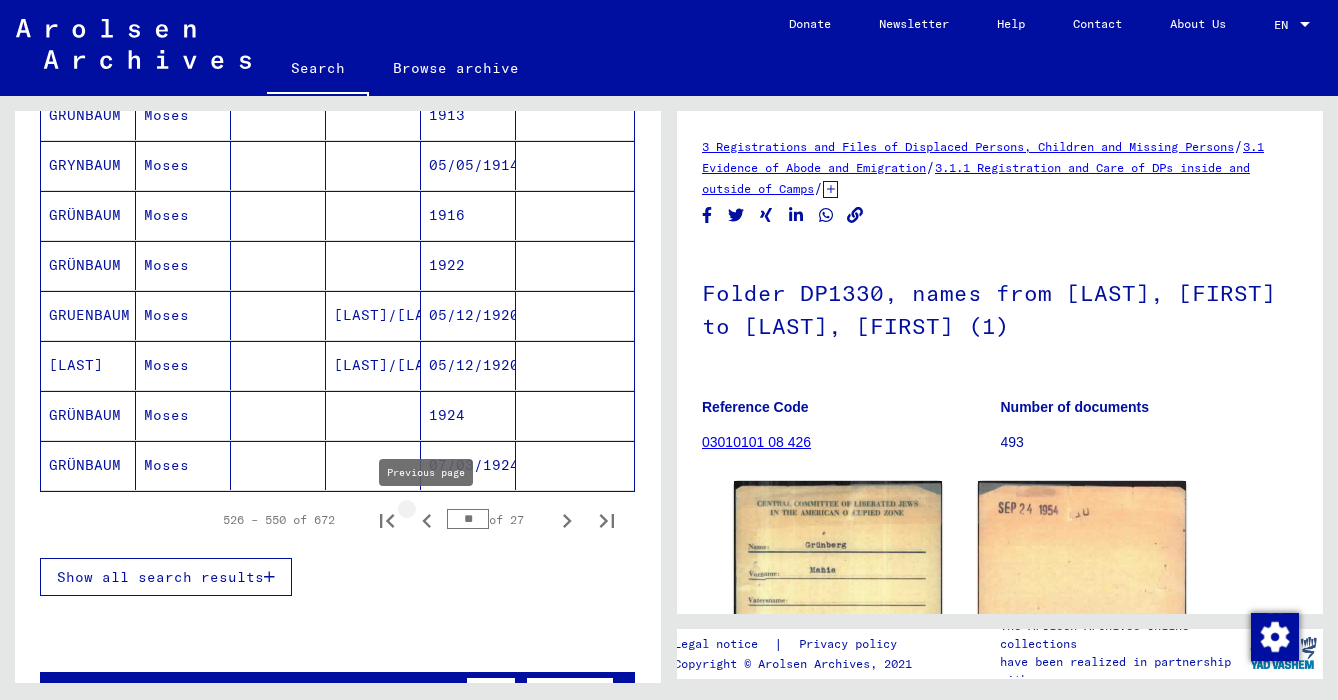 click 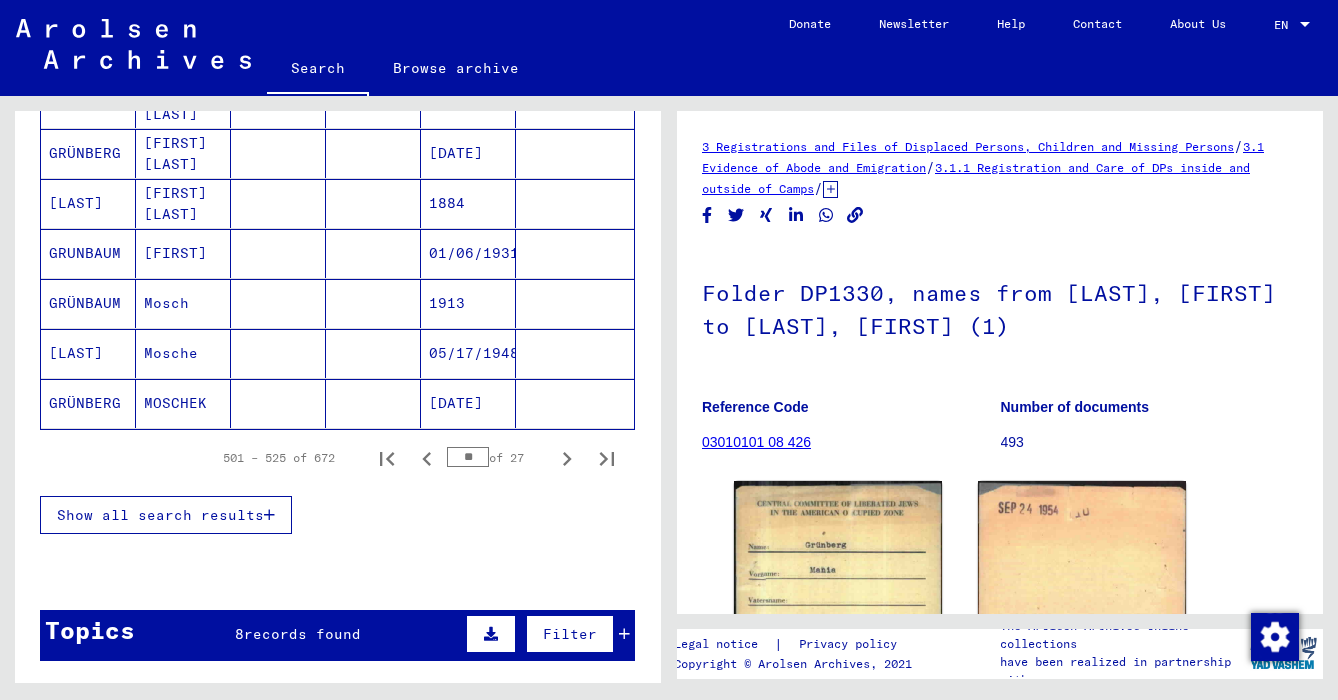 scroll, scrollTop: 1328, scrollLeft: 0, axis: vertical 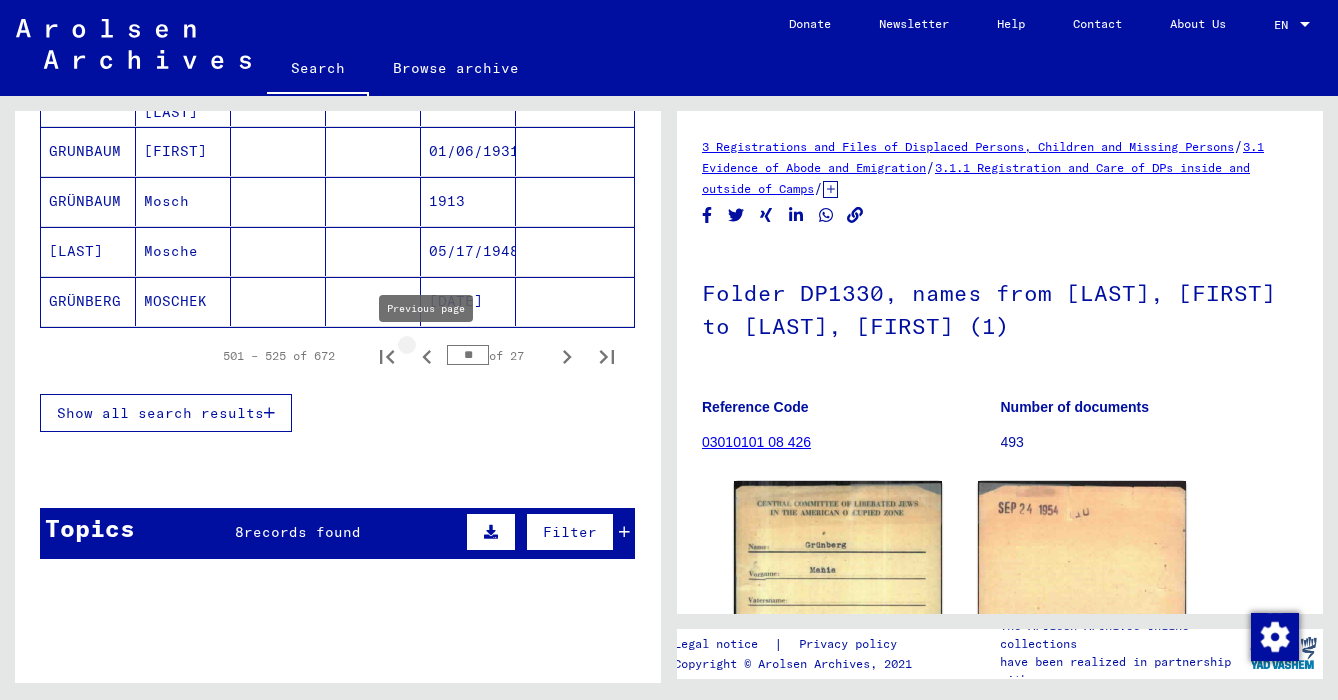 click 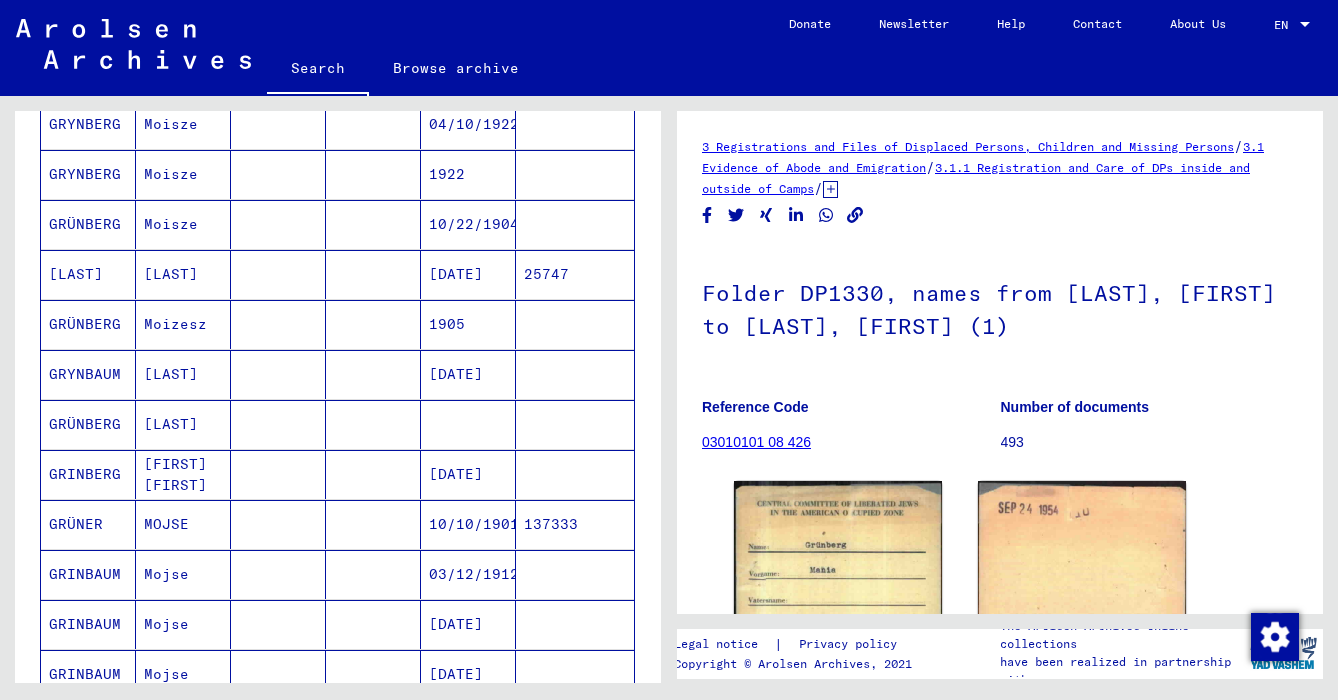 scroll, scrollTop: 1041, scrollLeft: 0, axis: vertical 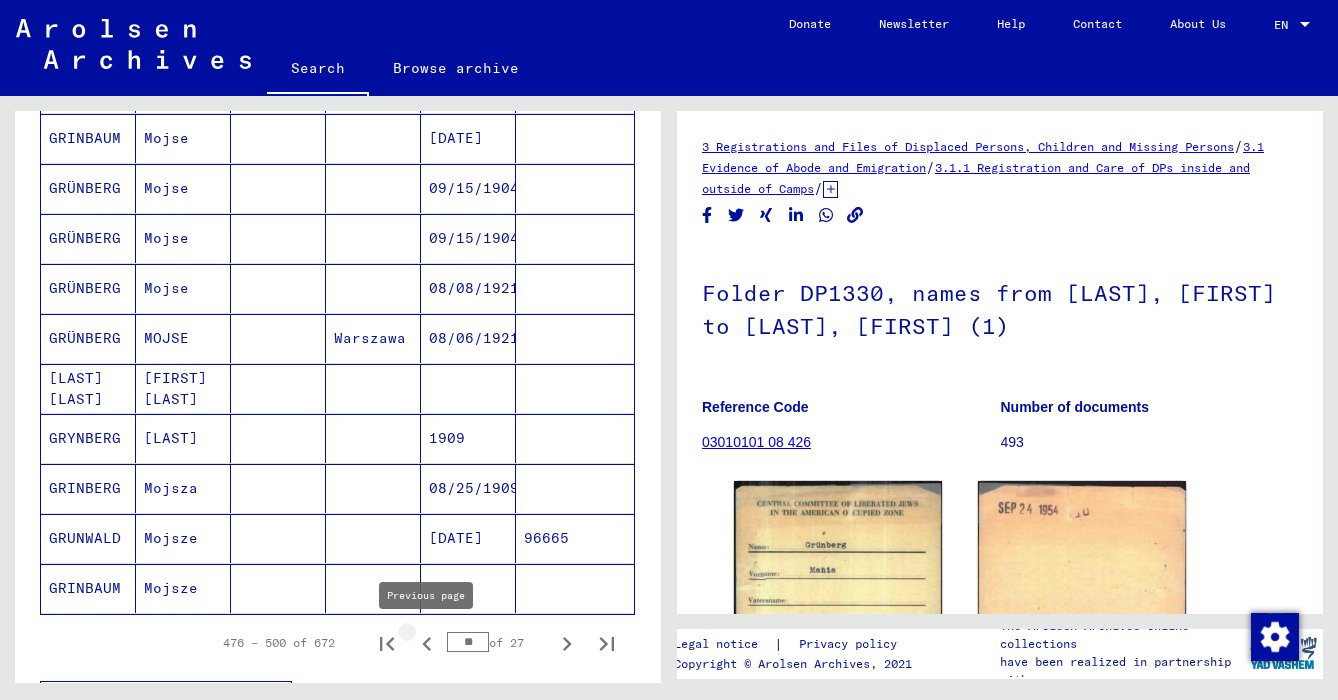 click 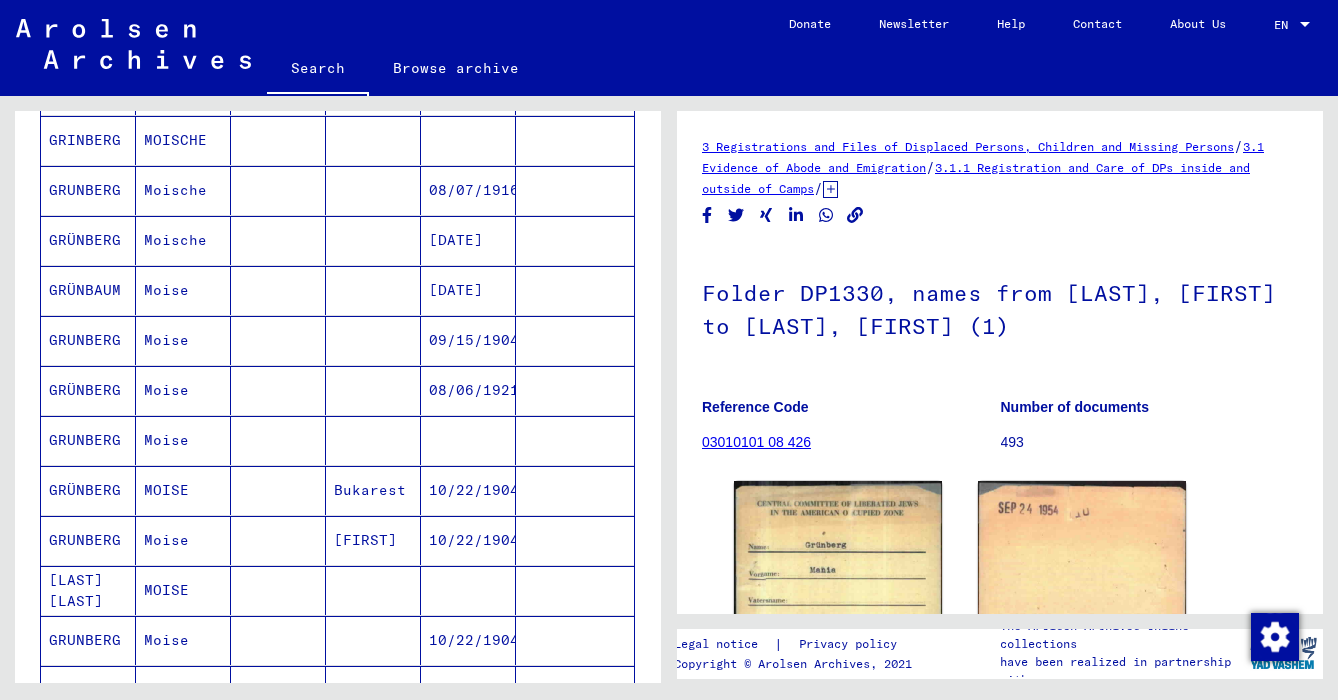 scroll, scrollTop: 1262, scrollLeft: 0, axis: vertical 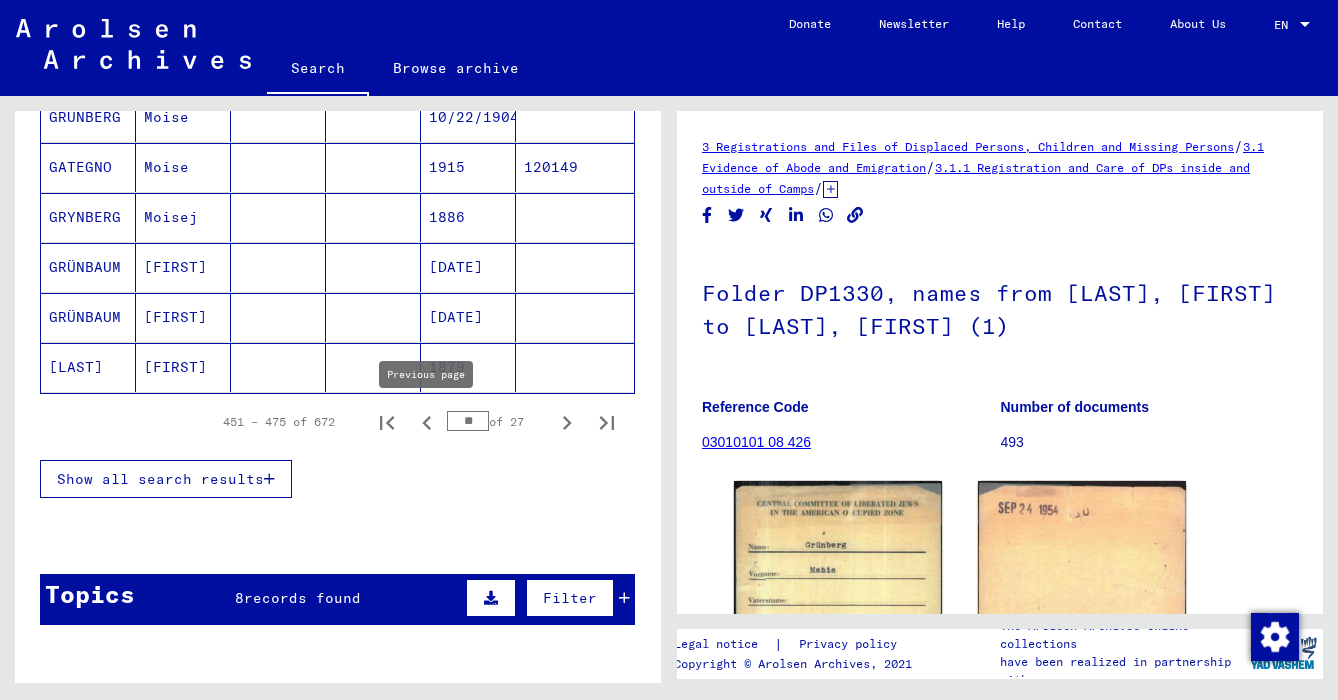 click 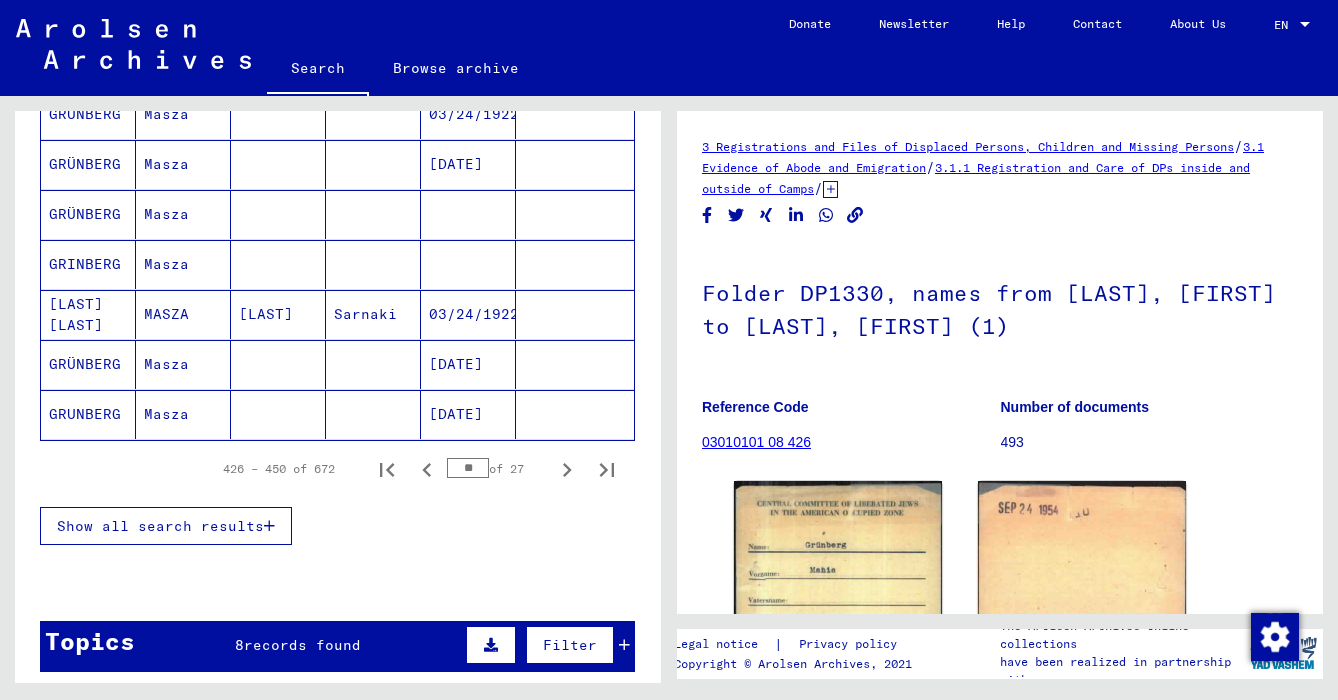scroll, scrollTop: 1274, scrollLeft: 0, axis: vertical 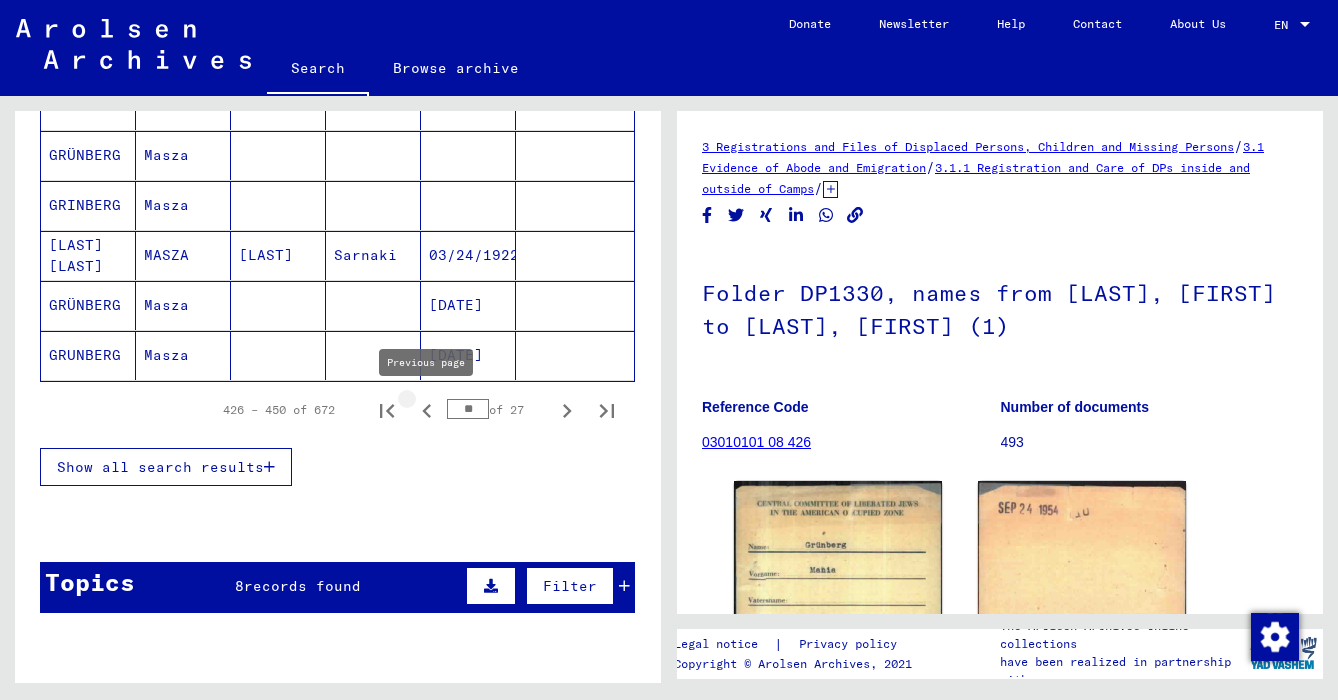 click 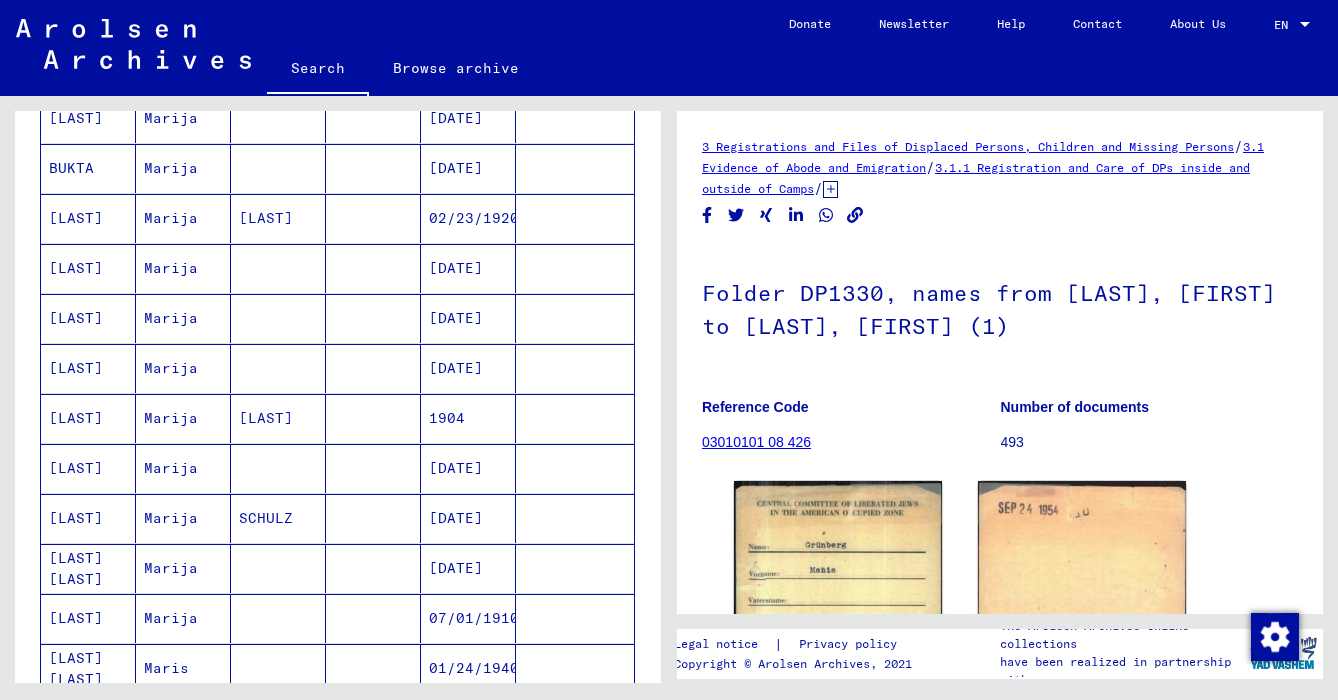 scroll, scrollTop: 293, scrollLeft: 0, axis: vertical 